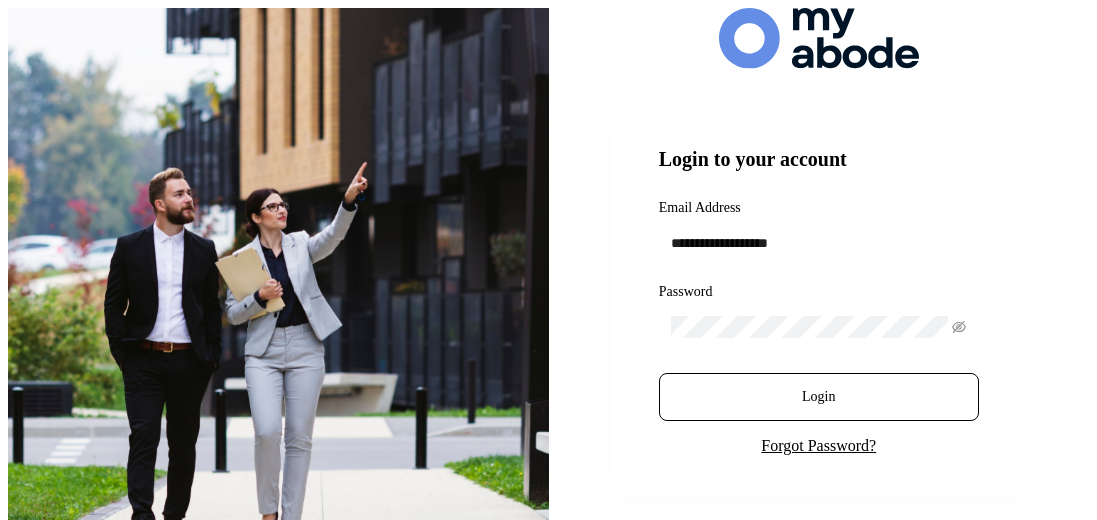 scroll, scrollTop: 0, scrollLeft: 0, axis: both 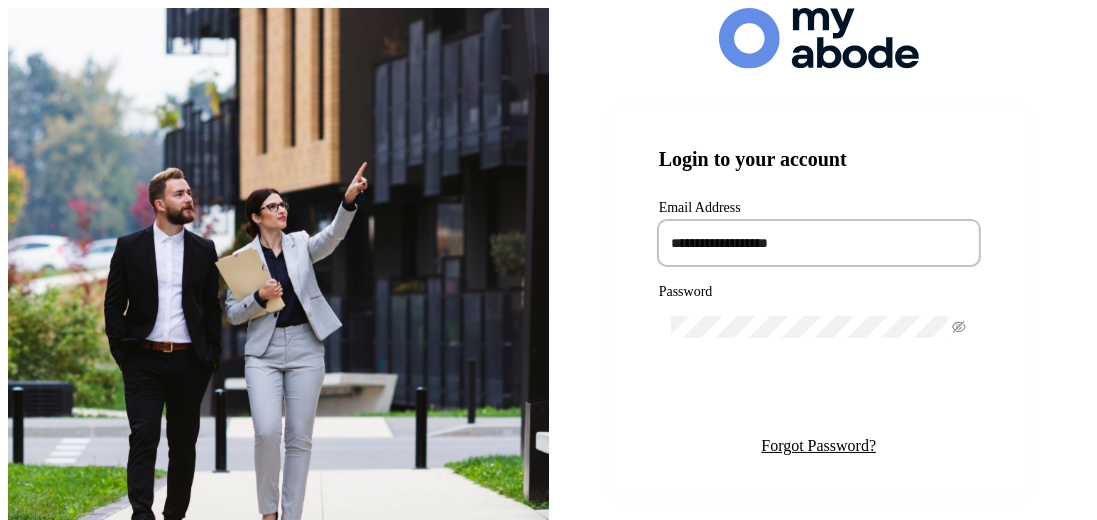 type on "**********" 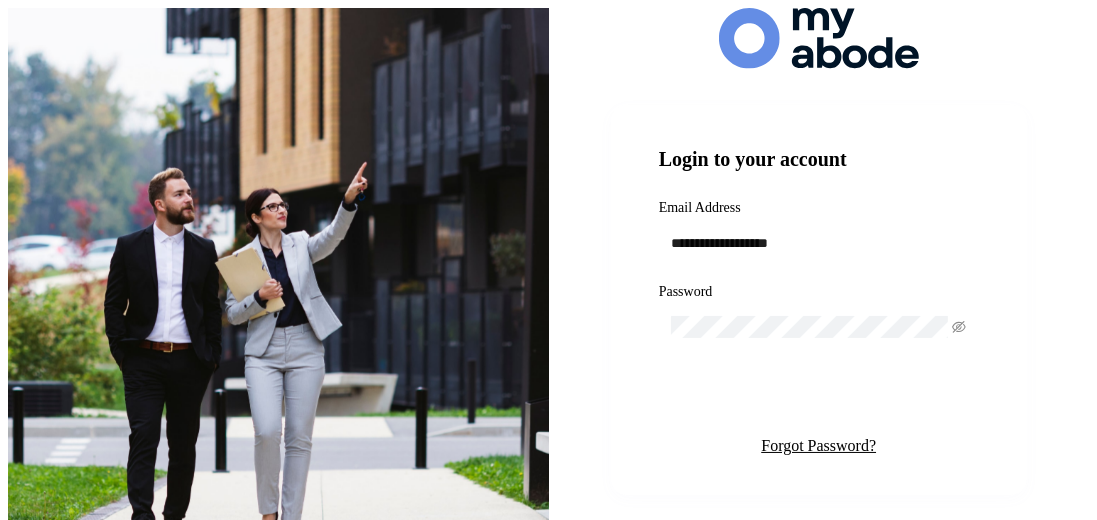 click on "Login" at bounding box center (818, 397) 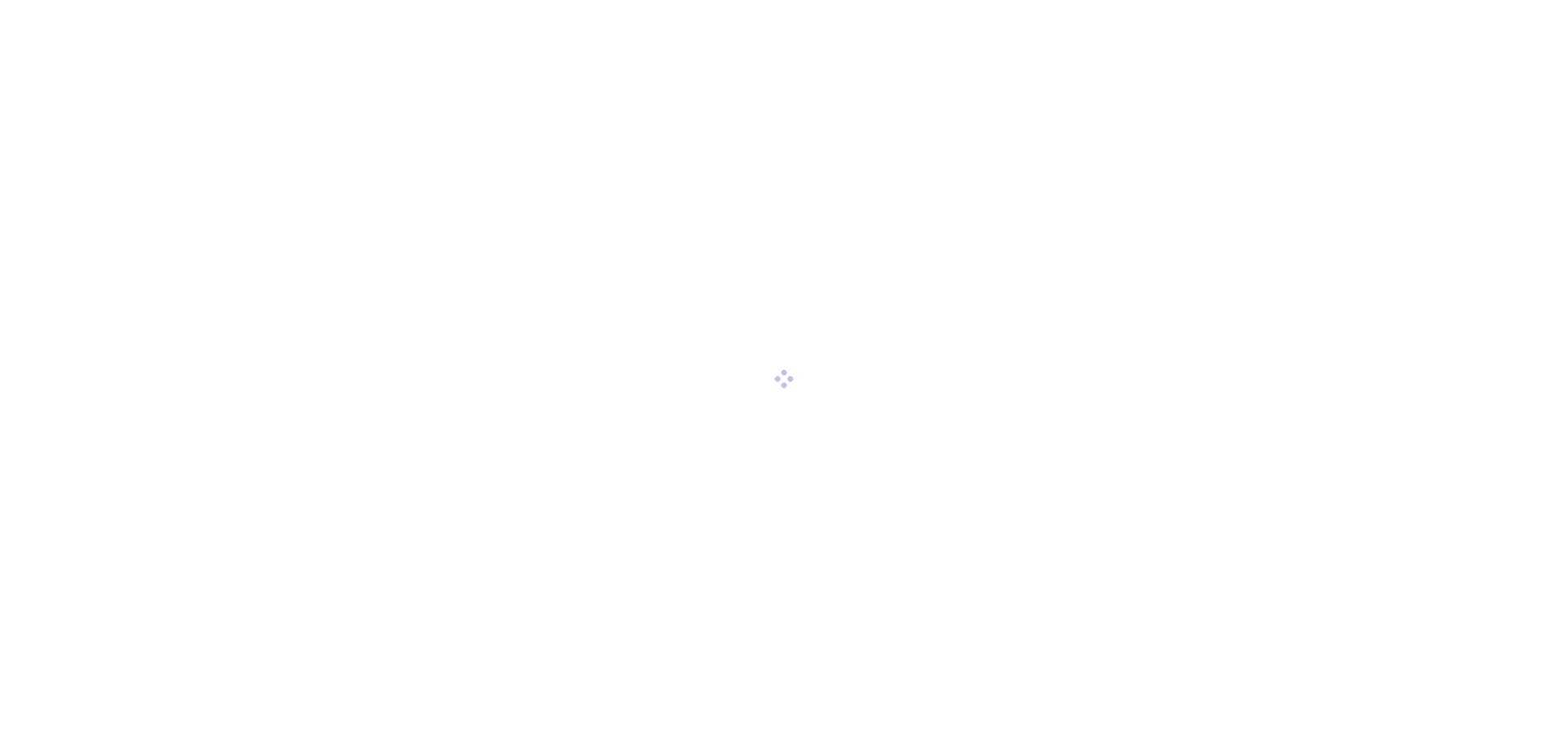 scroll, scrollTop: 0, scrollLeft: 0, axis: both 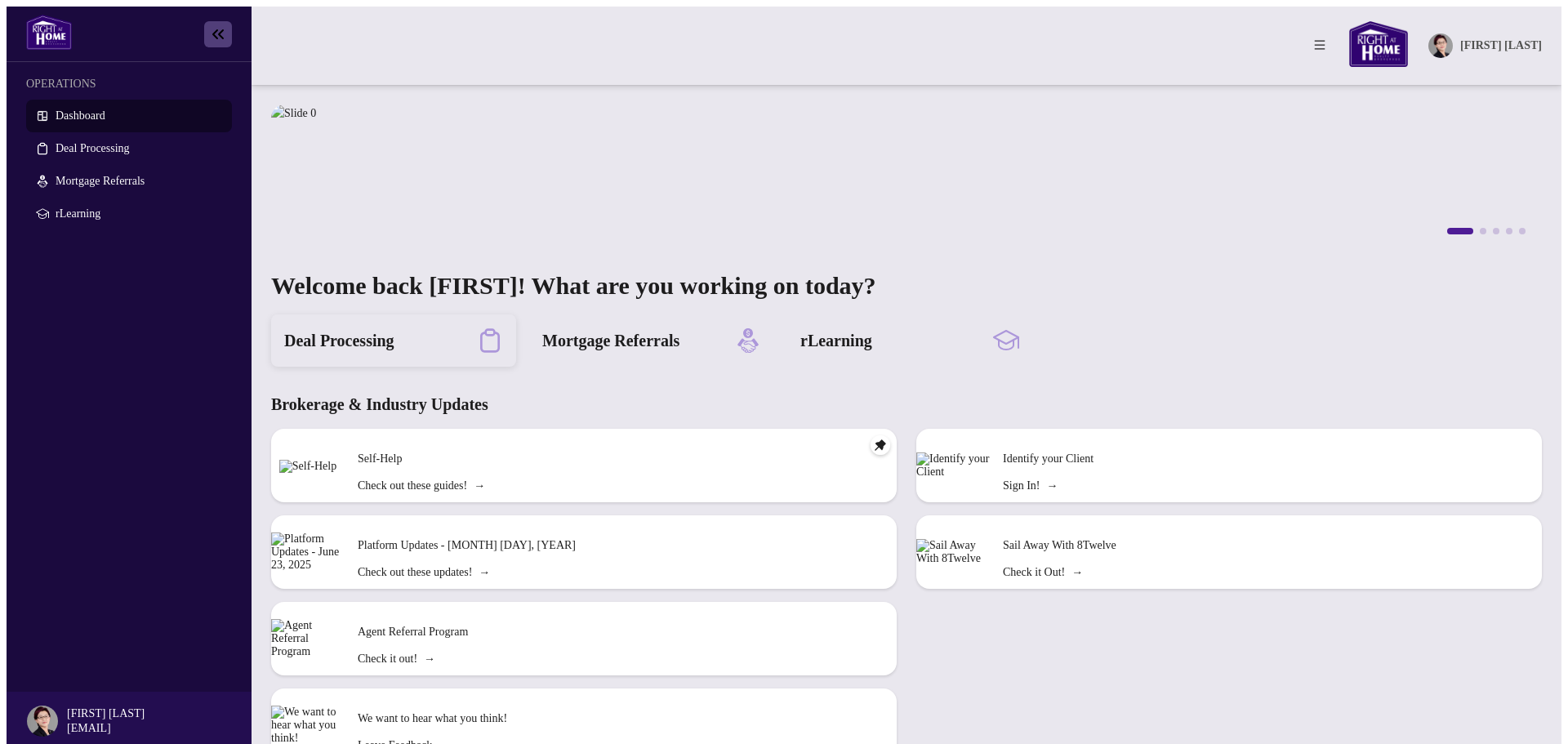 click on "Deal Processing" at bounding box center (394, 341) 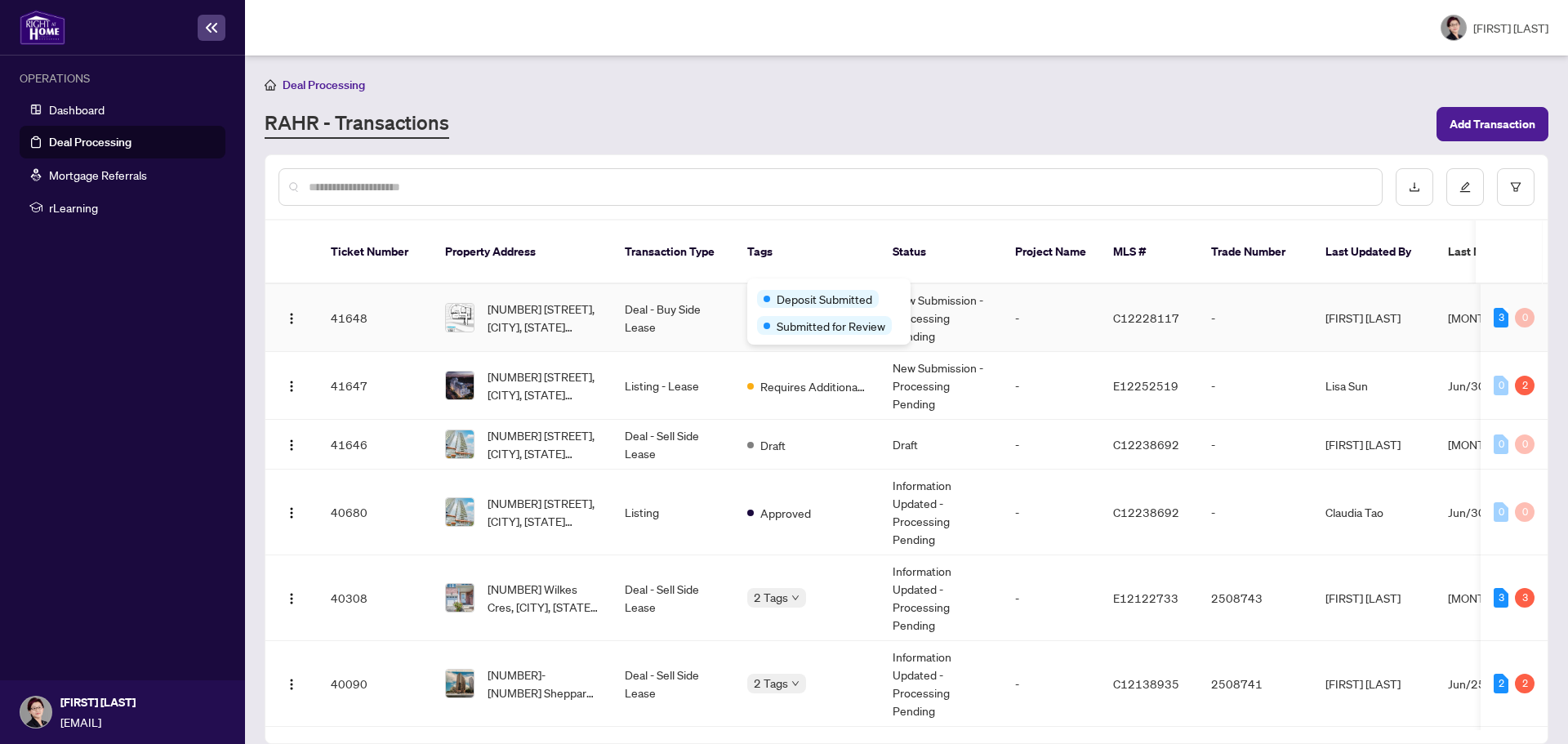 click on "Deposit Submitted Submitted for Review" at bounding box center [829, 311] 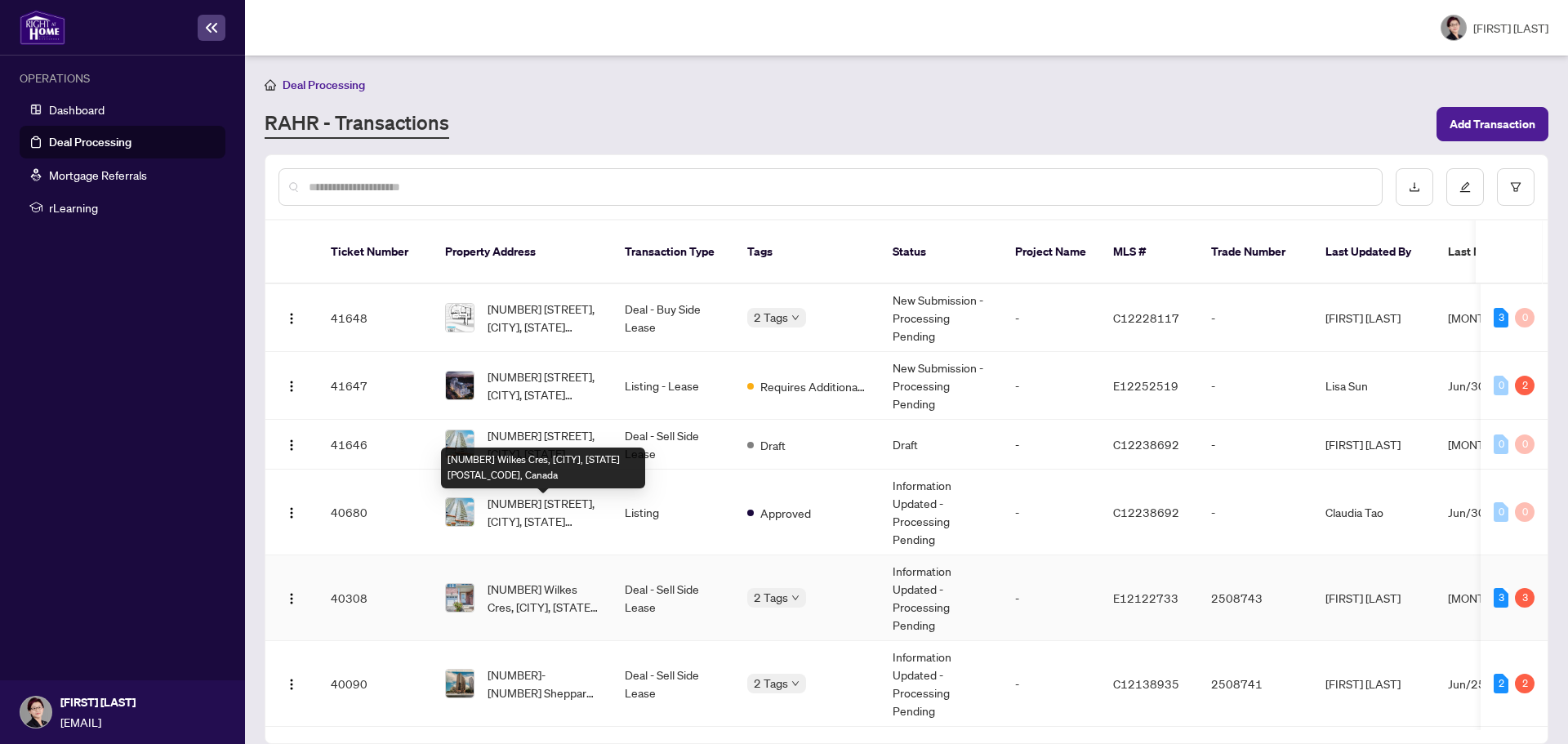 click on "[NUMBER] Wilkes Cres, [CITY], [STATE] [POSTAL_CODE], Canada" at bounding box center [543, 598] 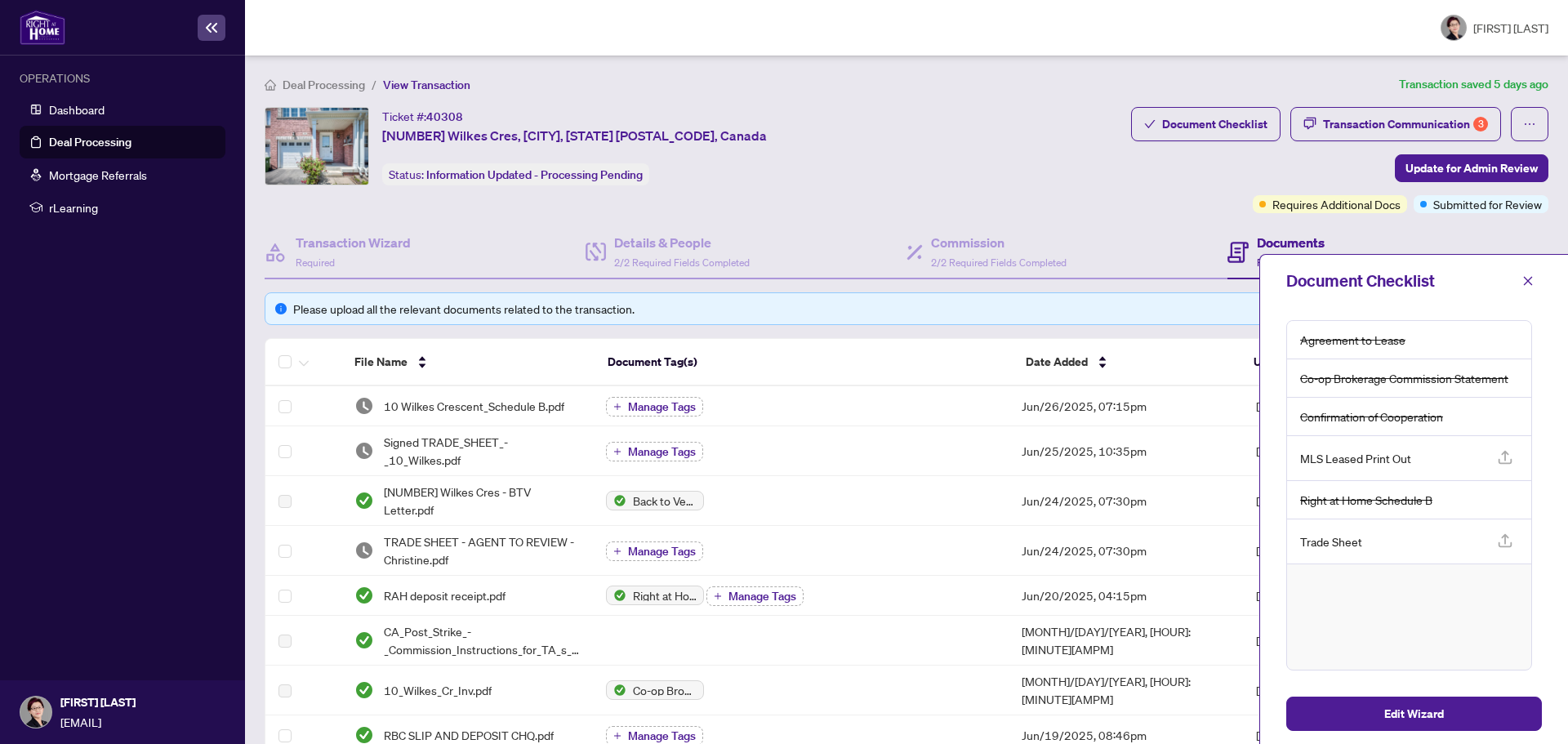 click on "Deal Processing / View Transaction Transaction saved   5 days ago Ticket #:  40308 [NUMBER] Wilkes Cres, [CITY], [STATE] [POSTAL_CODE], Canada Status:   Information Updated - Processing Pending Update for Admin Review Document Checklist Transaction Communication 3 Update for Admin Review Requires Additional Docs Submitted for Review Transaction Wizard Required Details & People 2/2 Required Fields Completed Commission 2/2 Required Fields Completed Documents Required Please upload all the relevant documents related to the transaction. File Name Document Tag(s) Date Added Uploaded By             [NUMBER] Wilkes Crescent_Schedule B.pdf Manage Tags Jun/26/2025, 07:15pm [FIRST] [LAST] Signed TRADE_SHEET_-_[NUMBER]_Wilkes.pdf Manage Tags Jun/25/2025, 10:35pm [FIRST] [LAST] [NUMBER] Wilkes Cres - BTV Letter.pdf Back to Vendor Letter Jun/24/2025, 07:30pm [FIRST] [LAST] TRADE SHEET - AGENT TO REVIEW - [FIRST].pdf Manage Tags Jun/24/2025, 07:30pm [FIRST] [LAST] RAH deposit receipt.pdf Right at Home Deposit Receipt Manage Tags Jun/20/2025, 04:15pm [FIRST] [LAST] CA_Post_Strike_-_Commission_Instructions_for_TA_s__1___1_.pdf Jun/20/2025, 02:27pm [FIRST] [LAST] [NUMBER]_Wilkes_Cr_Inv.pdf Co-op Brokerage Commission Statement Jun/20/2025, 02:27pm [FIRST] [LAST] RBC SLIP AND DEPOSIT CHQ.pdf Manage Tags Jun/19/2025, 08:46pm [FIRST] [LAST] Deposit slip and Bank Draft [NUMBER] Wilkes Cr.pdf Manage Tags Jun/19/2025, 08:44pm [FIRST] [LAST] final Accepted offer [NUMBER] Wilkes June 18.pdf Agreement to Lease MLS Print Out 1" at bounding box center [906, 399] 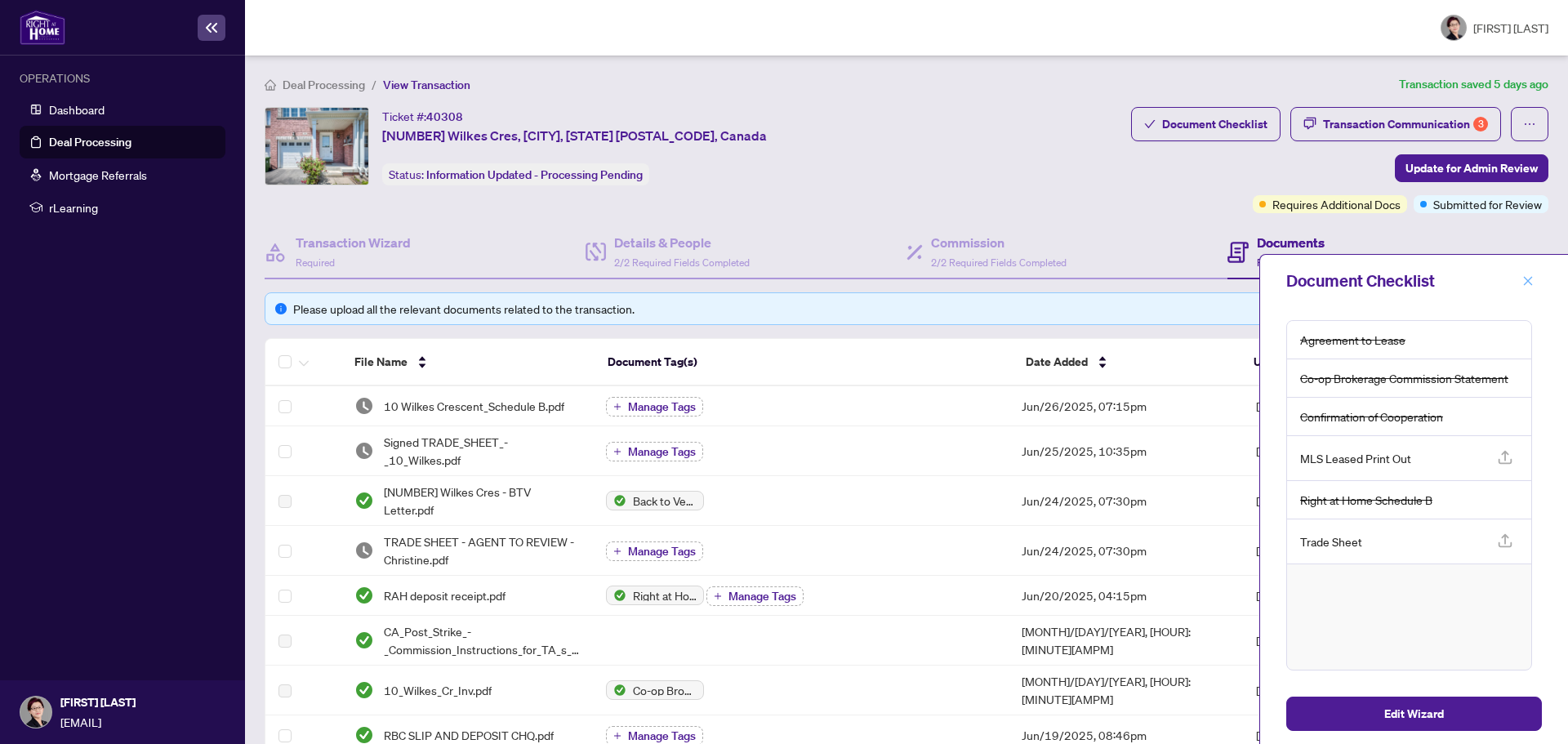 click at bounding box center (1528, 281) 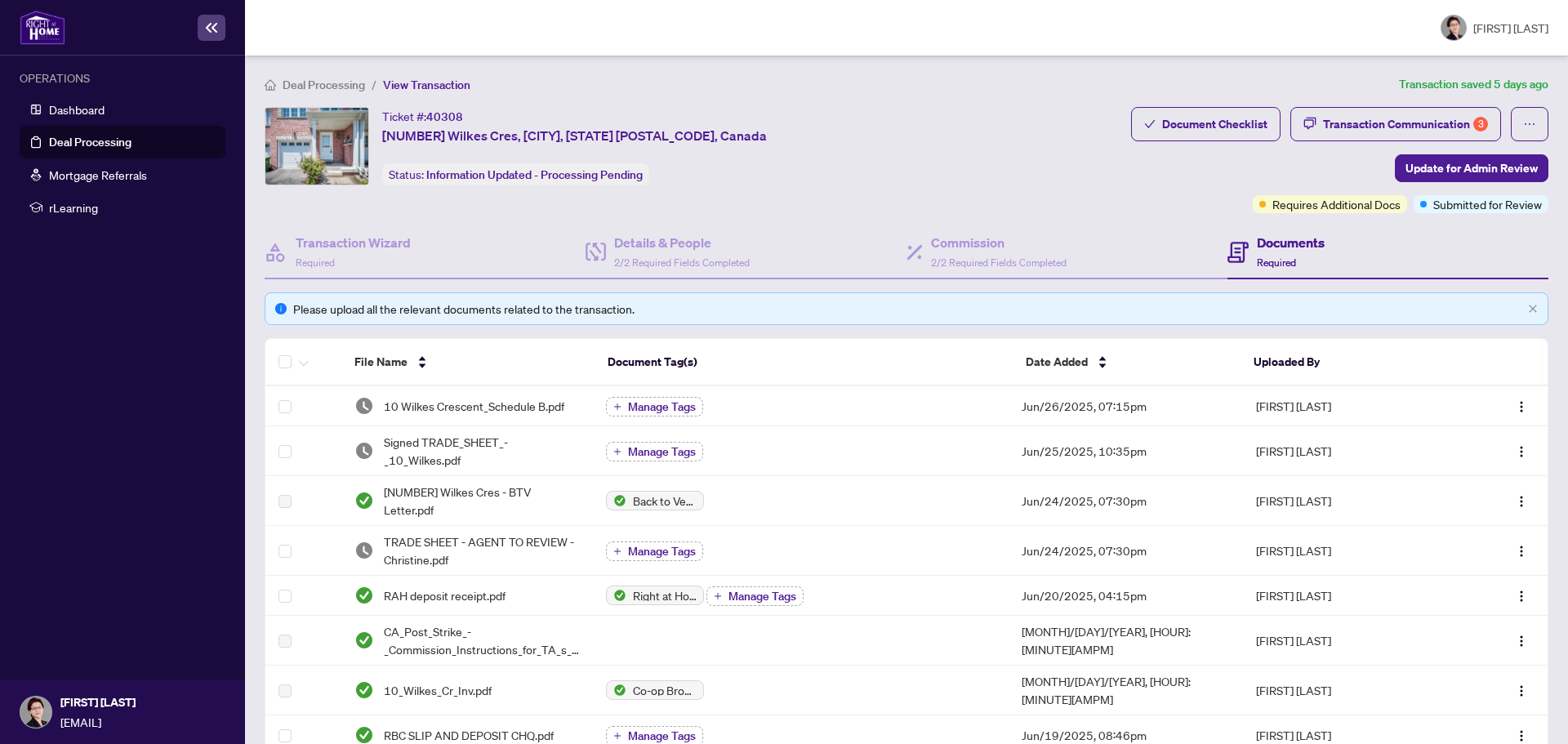 click on "Deal Processing / View Transaction Transaction saved   5 days ago Ticket #:  40308 [NUMBER] Wilkes Cres, [CITY], [STATE] [POSTAL_CODE], Canada Status:   Information Updated - Processing Pending Update for Admin Review Document Checklist Transaction Communication 3 Update for Admin Review Requires Additional Docs Submitted for Review Transaction Wizard Required Details & People 2/2 Required Fields Completed Commission 2/2 Required Fields Completed Documents Required Please upload all the relevant documents related to the transaction. File Name Document Tag(s) Date Added Uploaded By             [NUMBER] Wilkes Crescent_Schedule B.pdf Manage Tags Jun/26/2025, 07:15pm [FIRST] [LAST] Signed TRADE_SHEET_-_[NUMBER]_Wilkes.pdf Manage Tags Jun/25/2025, 10:35pm [FIRST] [LAST] [NUMBER] Wilkes Cres - BTV Letter.pdf Back to Vendor Letter Jun/24/2025, 07:30pm [FIRST] [LAST] TRADE SHEET - AGENT TO REVIEW - [FIRST].pdf Manage Tags Jun/24/2025, 07:30pm [FIRST] [LAST] RAH deposit receipt.pdf Right at Home Deposit Receipt Manage Tags Jun/20/2025, 04:15pm [FIRST] [LAST] CA_Post_Strike_-_Commission_Instructions_for_TA_s__1___1_.pdf Jun/20/2025, 02:27pm [FIRST] [LAST] [NUMBER]_Wilkes_Cr_Inv.pdf Co-op Brokerage Commission Statement Jun/20/2025, 02:27pm [FIRST] [LAST] RBC SLIP AND DEPOSIT CHQ.pdf Manage Tags Jun/19/2025, 08:46pm [FIRST] [LAST] Deposit slip and Bank Draft [NUMBER] Wilkes Cr.pdf Manage Tags Jun/19/2025, 08:44pm [FIRST] [LAST] final Accepted offer [NUMBER] Wilkes June 18.pdf Agreement to Lease MLS Print Out 1" at bounding box center (906, 399) 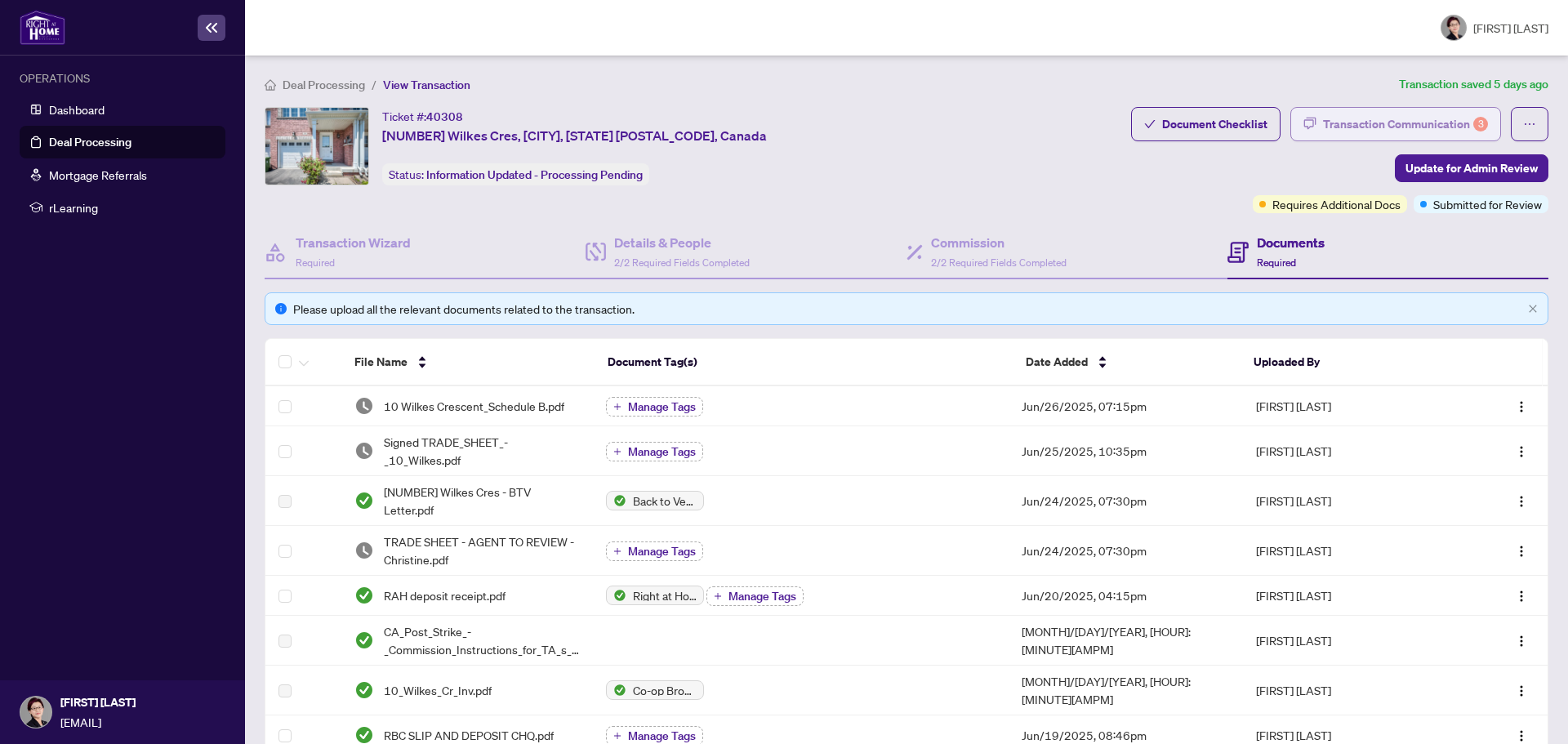 click on "Transaction Communication 3" at bounding box center [1405, 124] 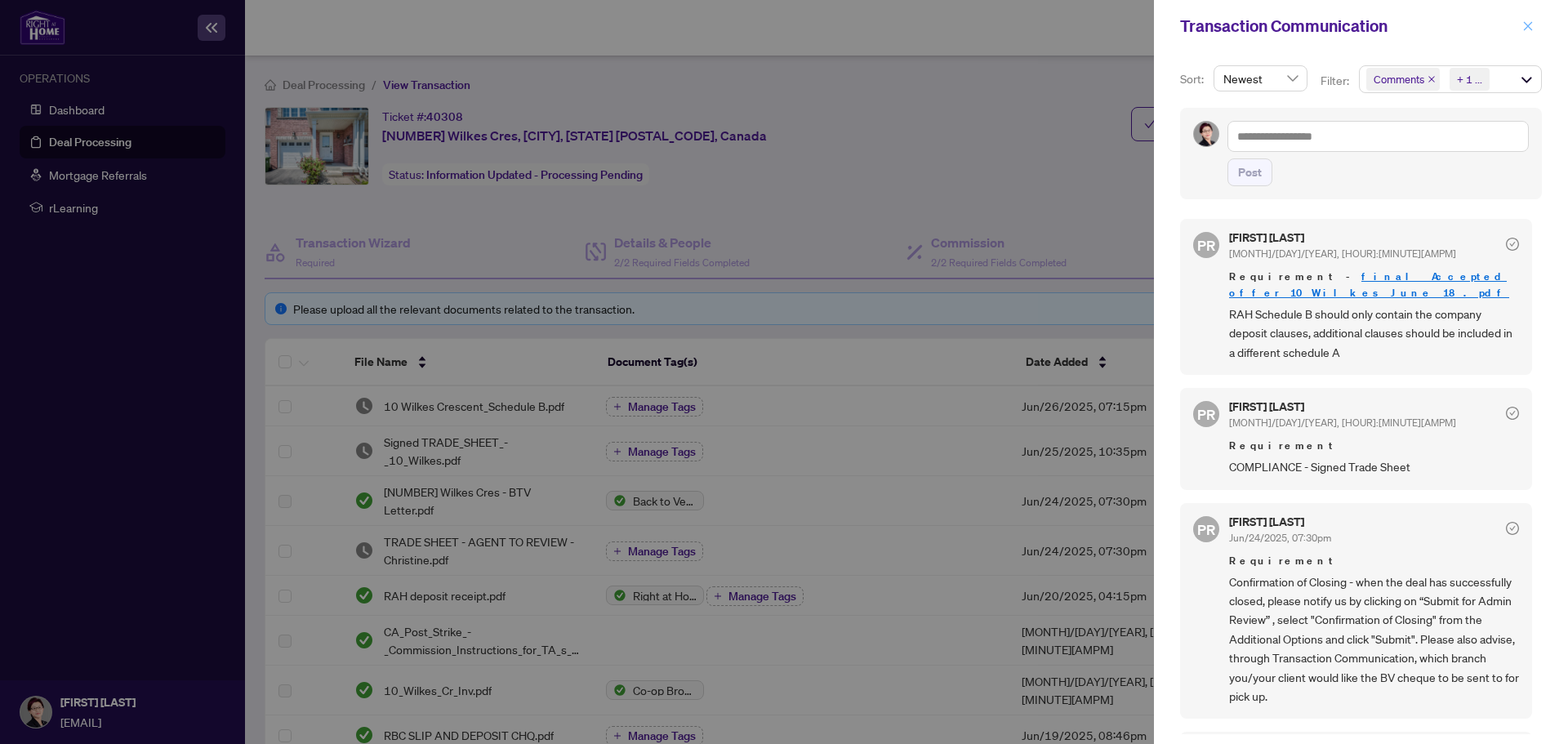 click at bounding box center (1528, 26) 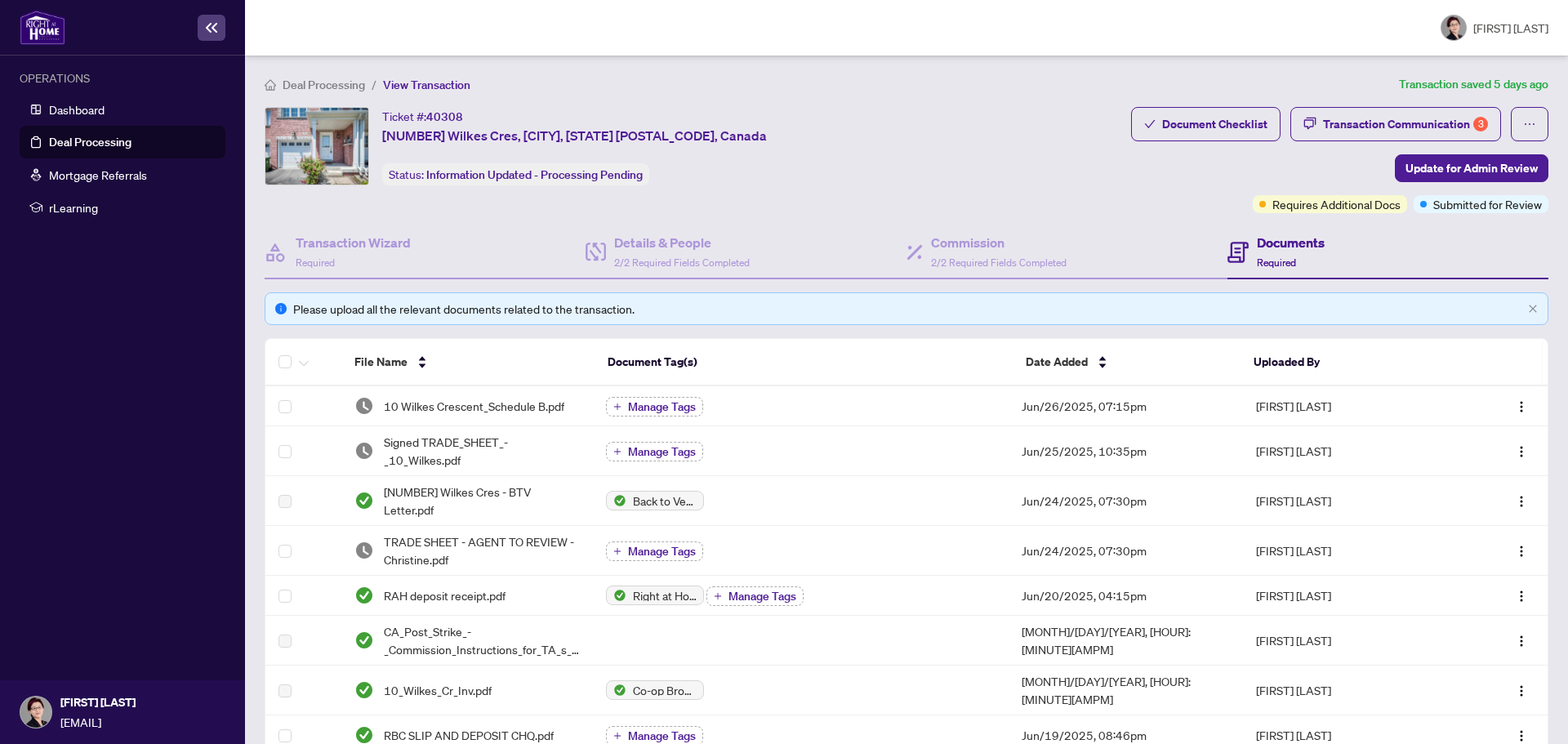 type 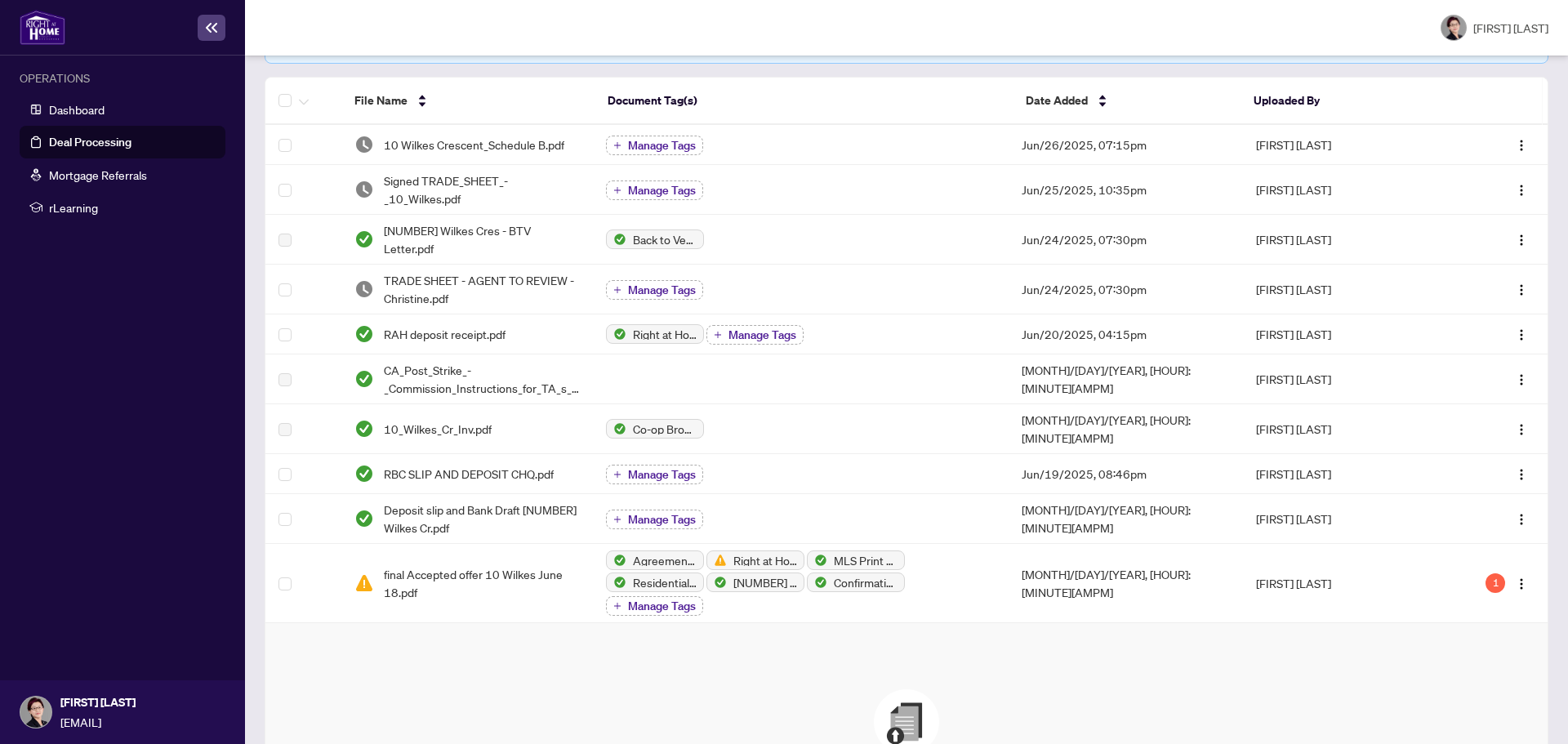 scroll, scrollTop: 294, scrollLeft: 0, axis: vertical 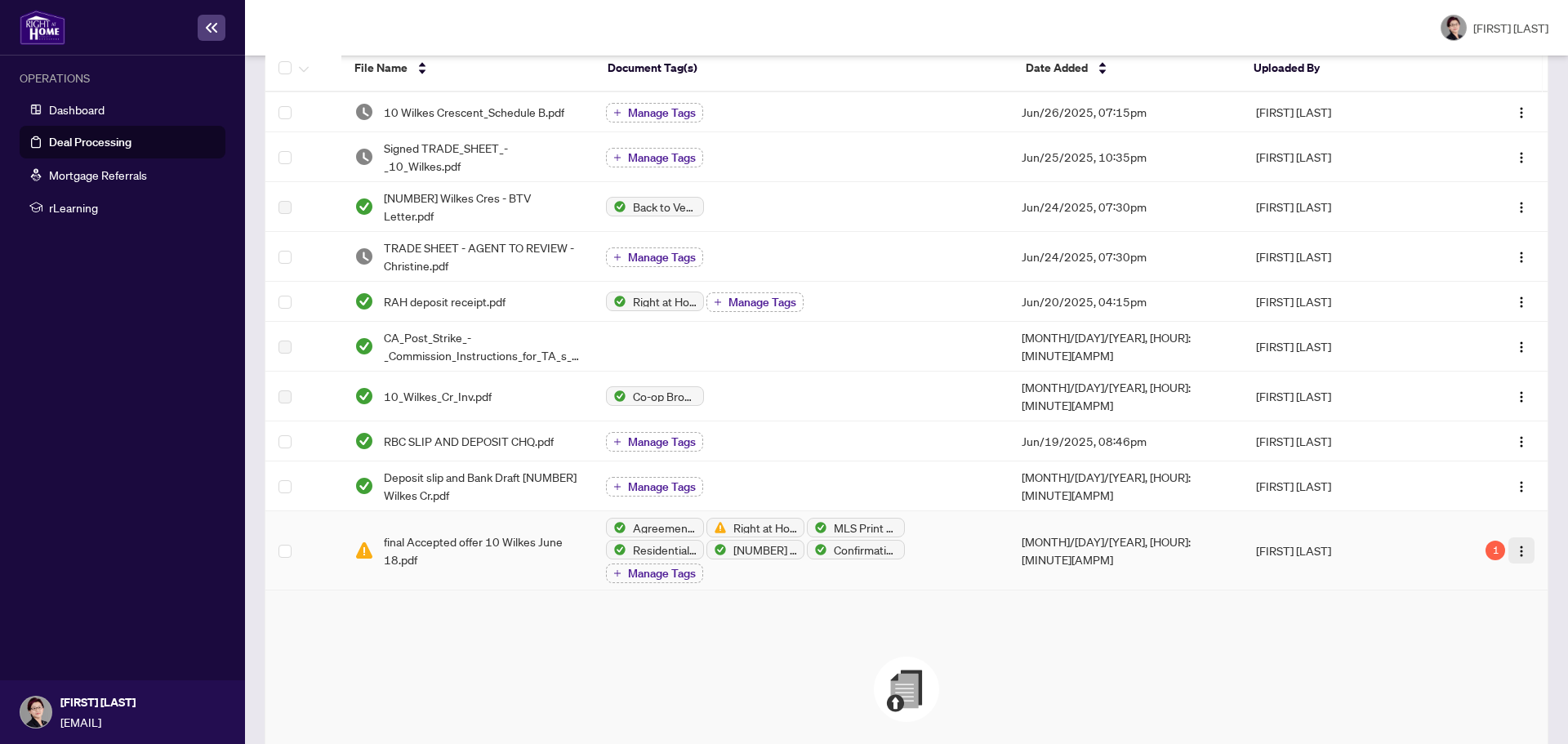 click at bounding box center (1521, 550) 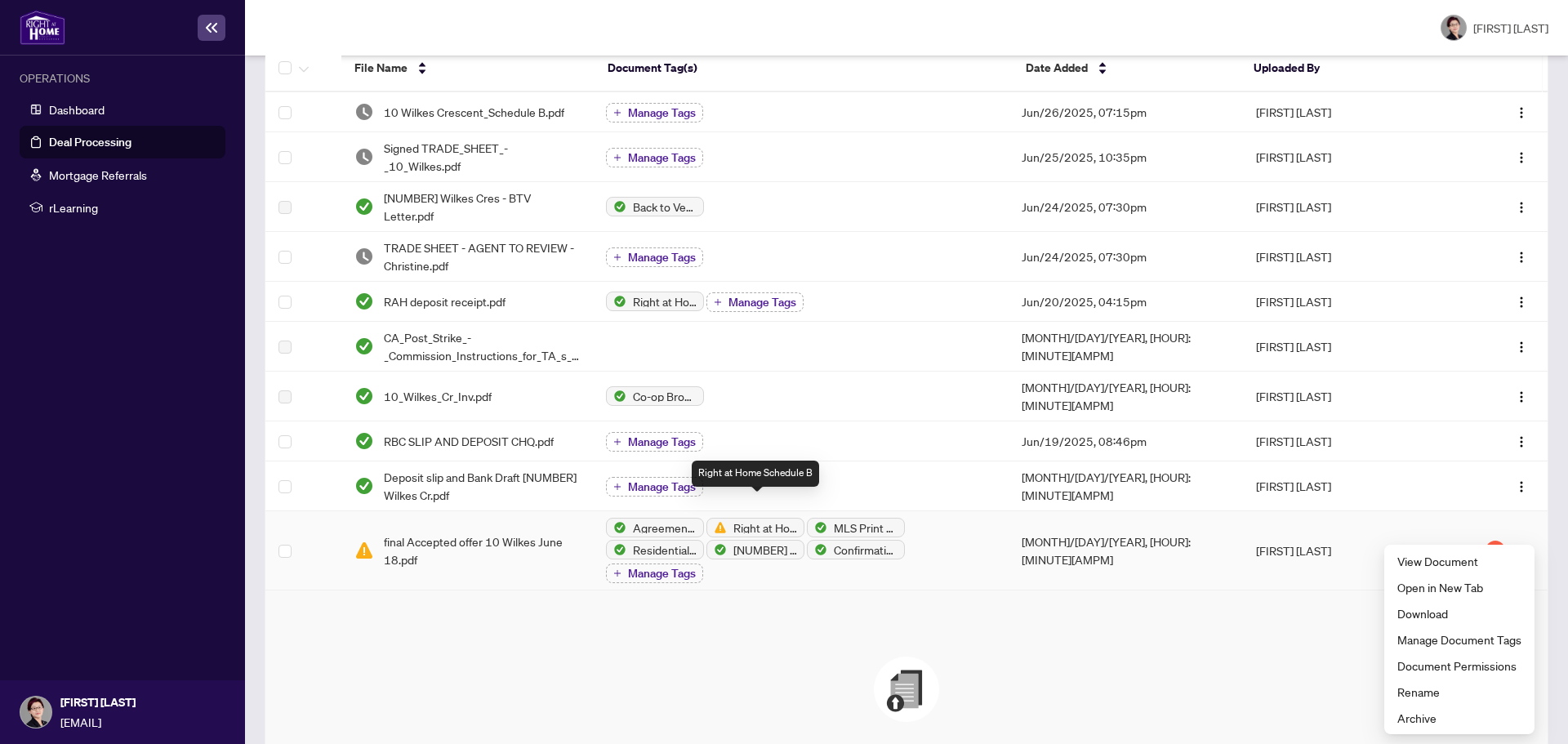 click on "Right at Home Schedule B" at bounding box center [755, 528] 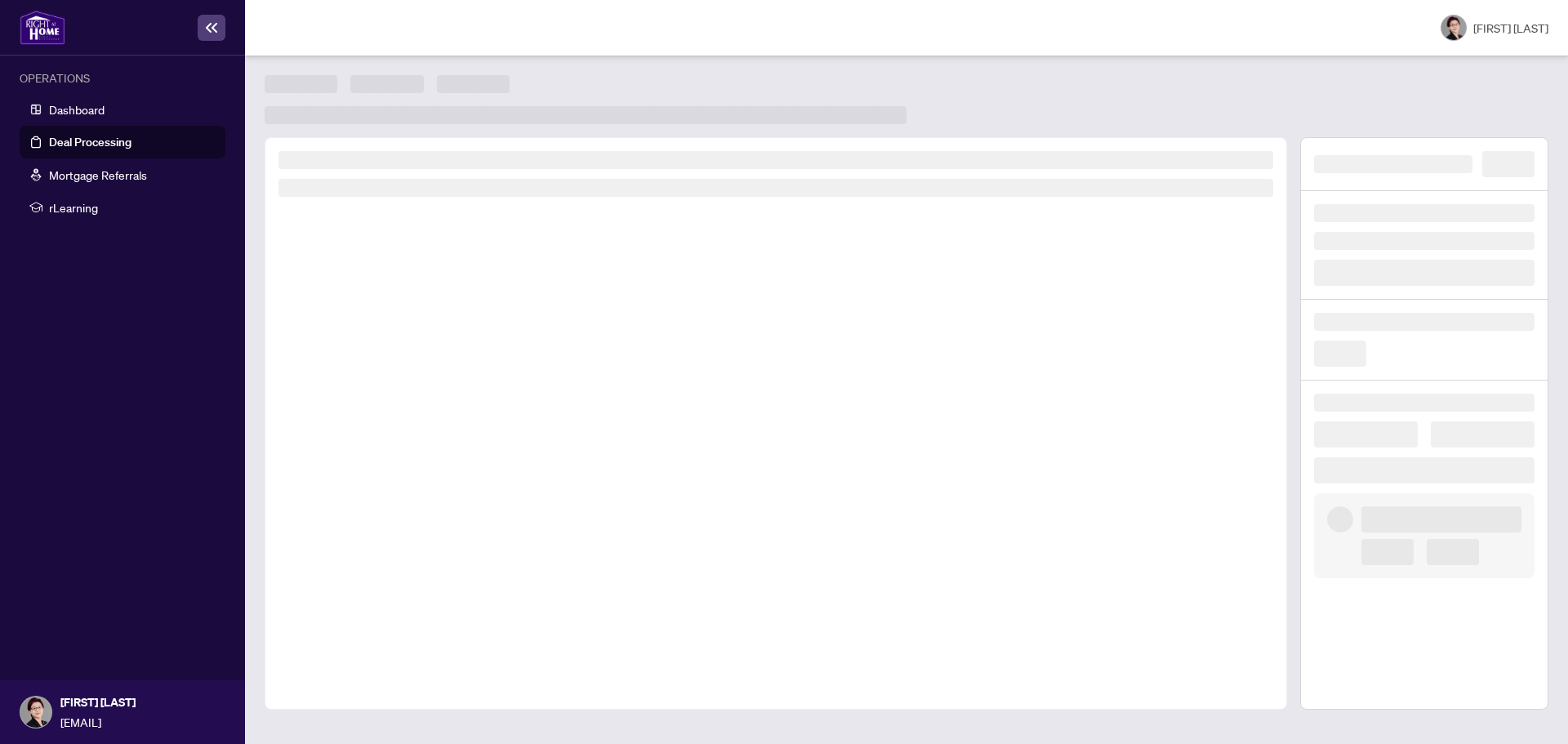 scroll, scrollTop: 0, scrollLeft: 0, axis: both 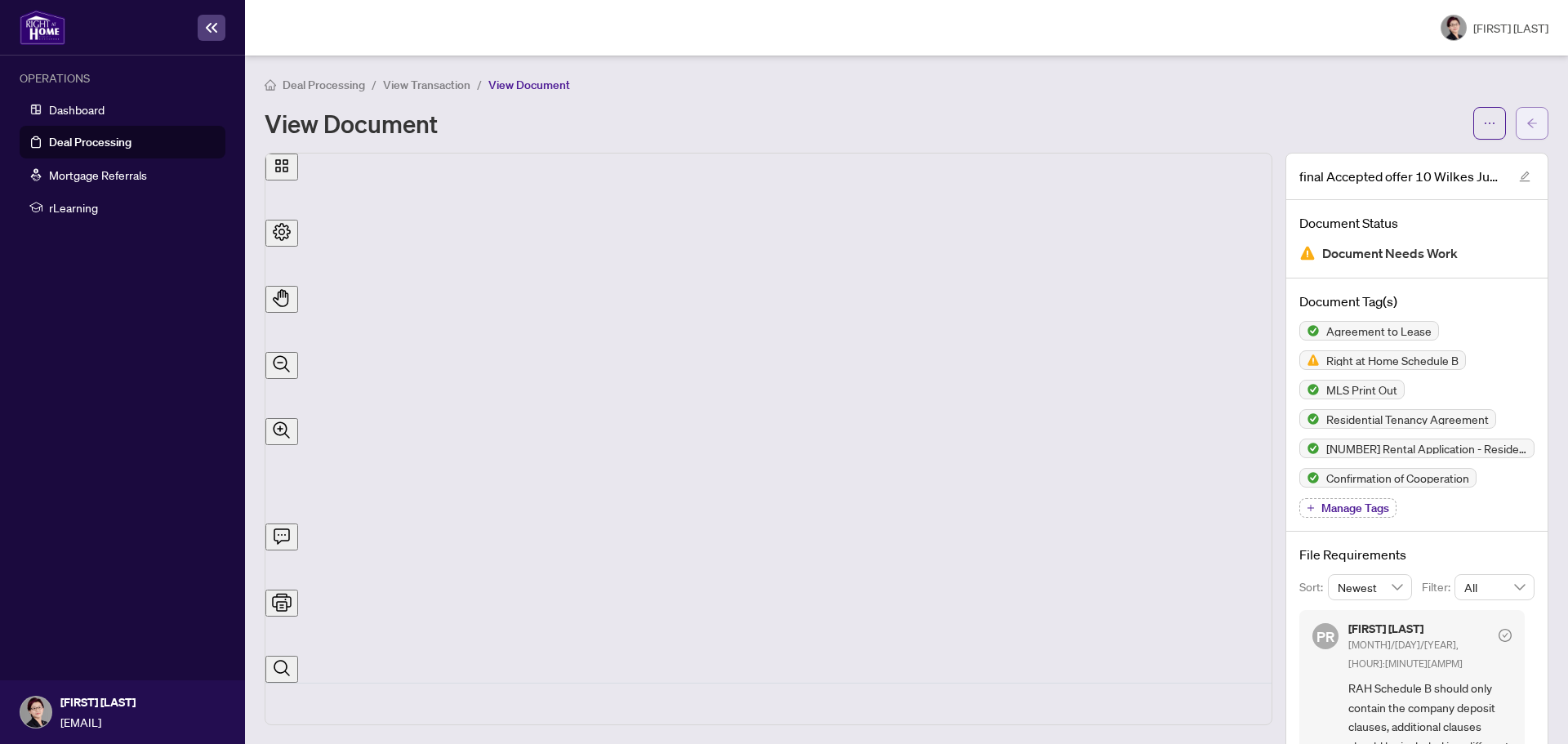 click at bounding box center [1532, 123] 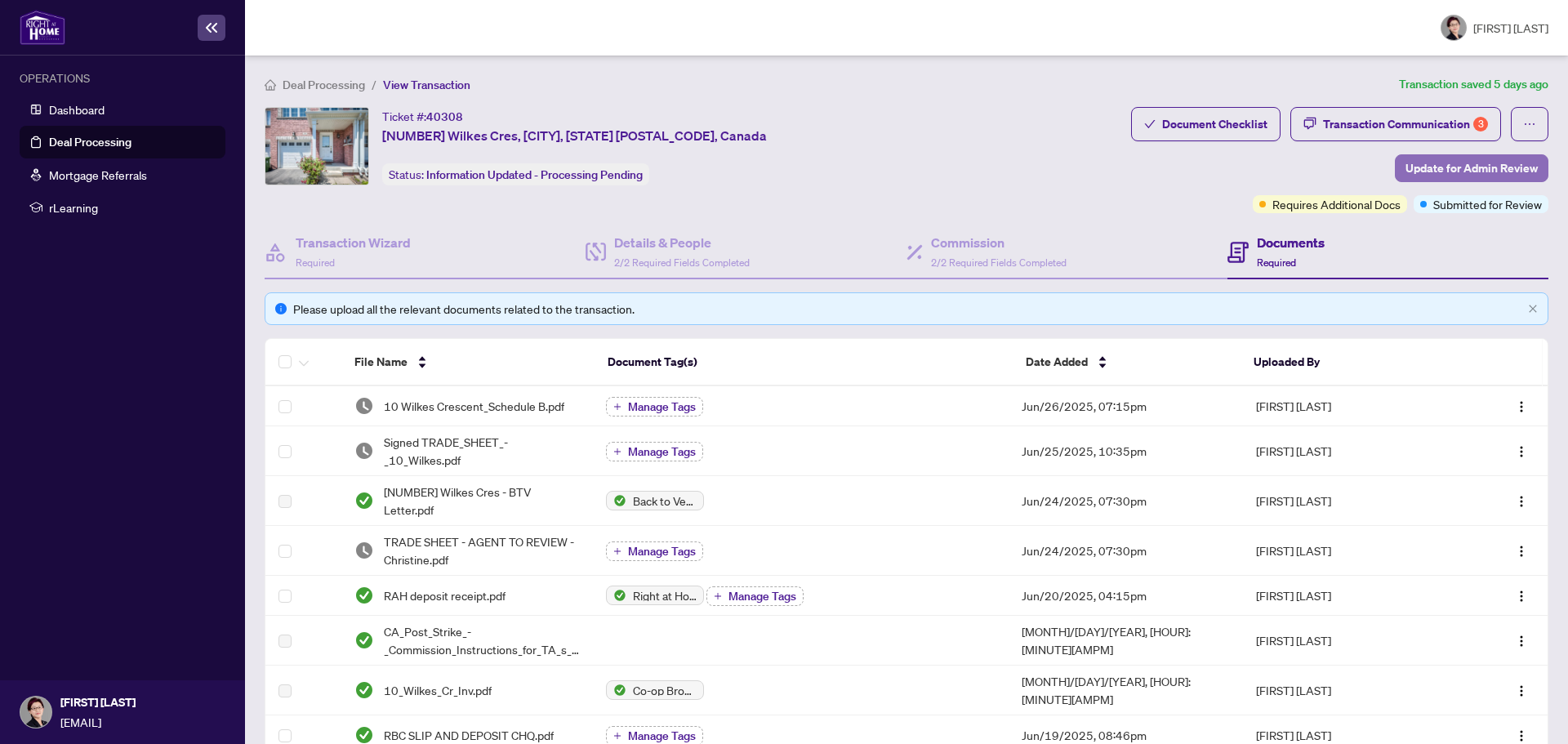 click on "Update for Admin Review" at bounding box center [1472, 168] 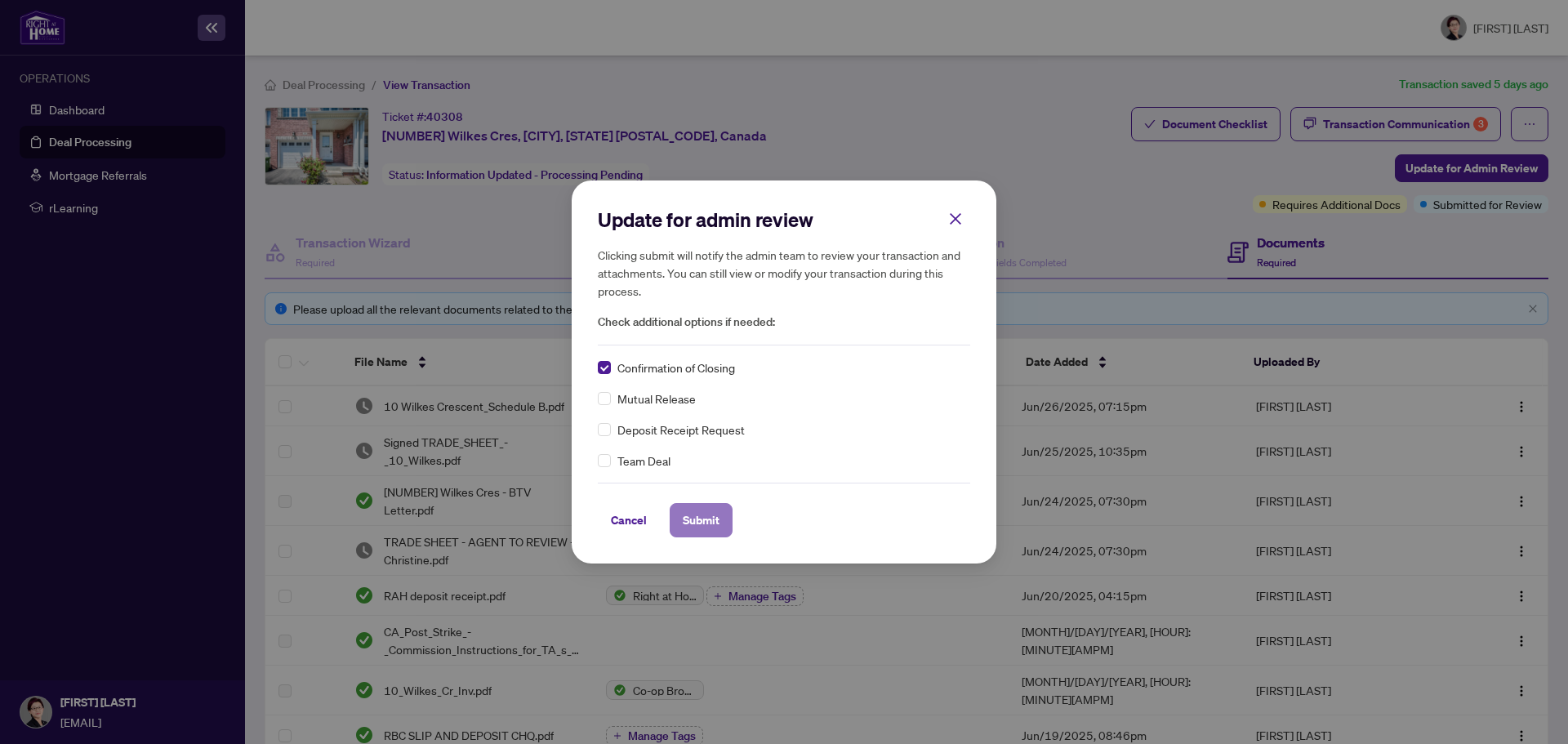 click on "Submit" at bounding box center [701, 520] 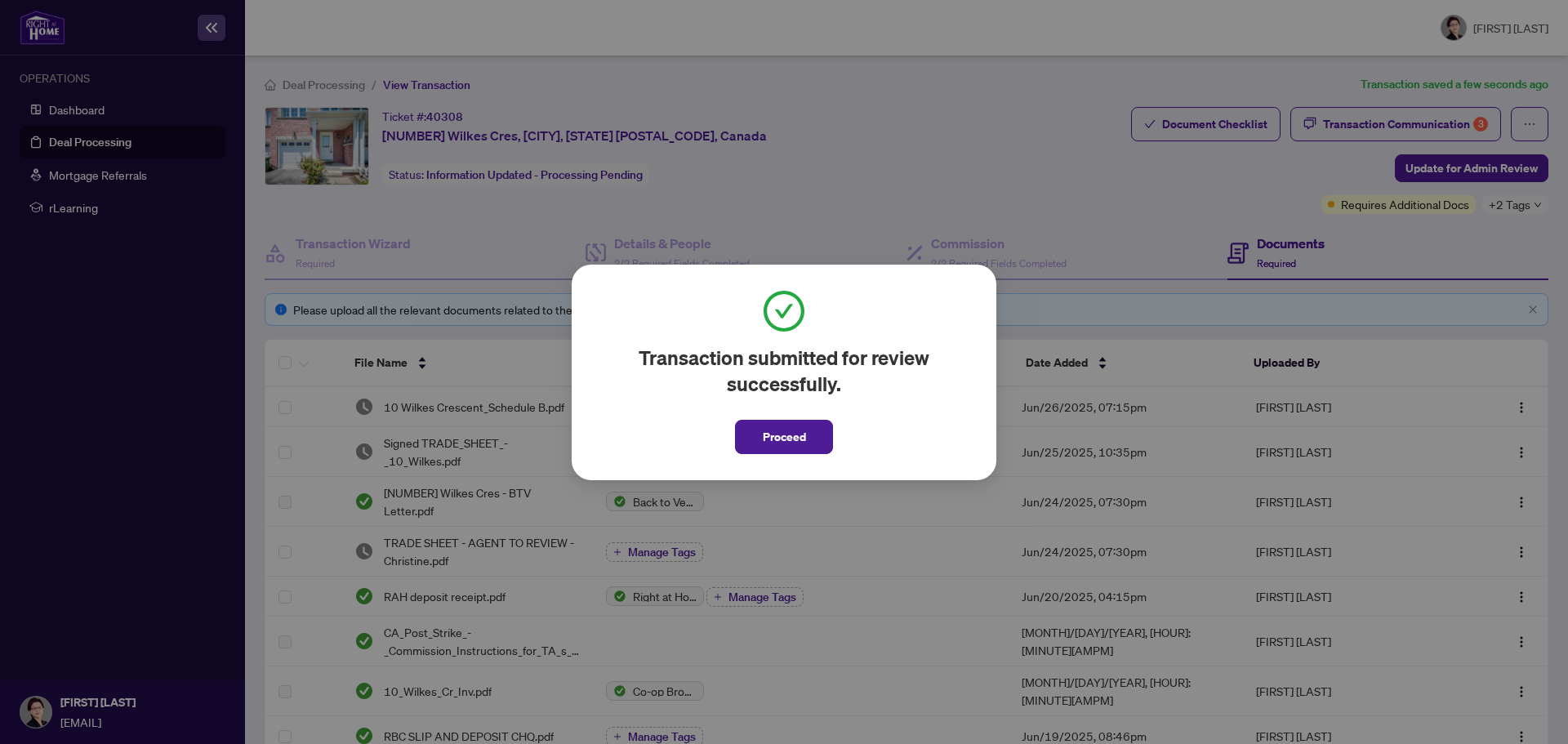 click on "Transaction submitted for review successfully. Proceed Cancel OK" at bounding box center [784, 372] 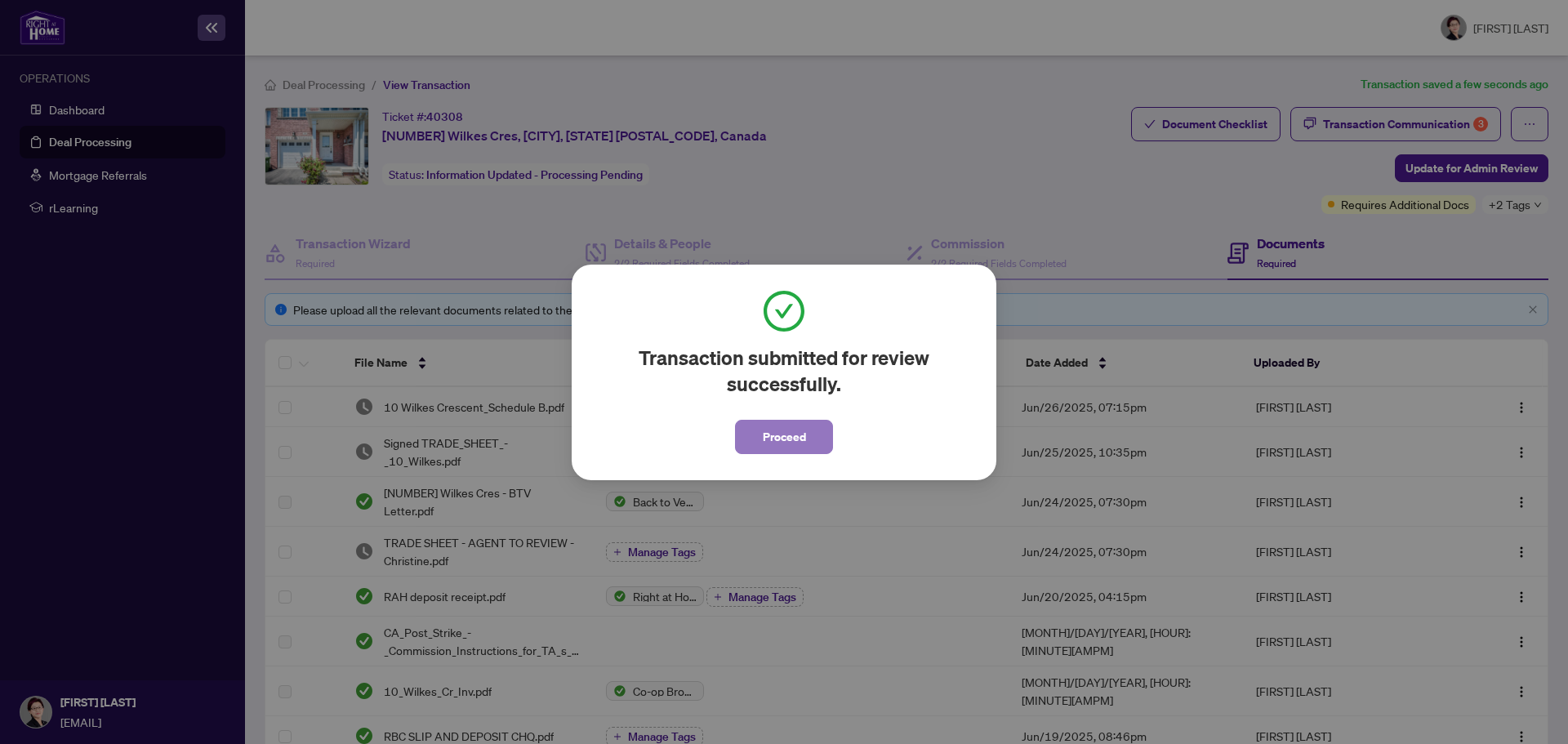 click on "Proceed" at bounding box center [784, 437] 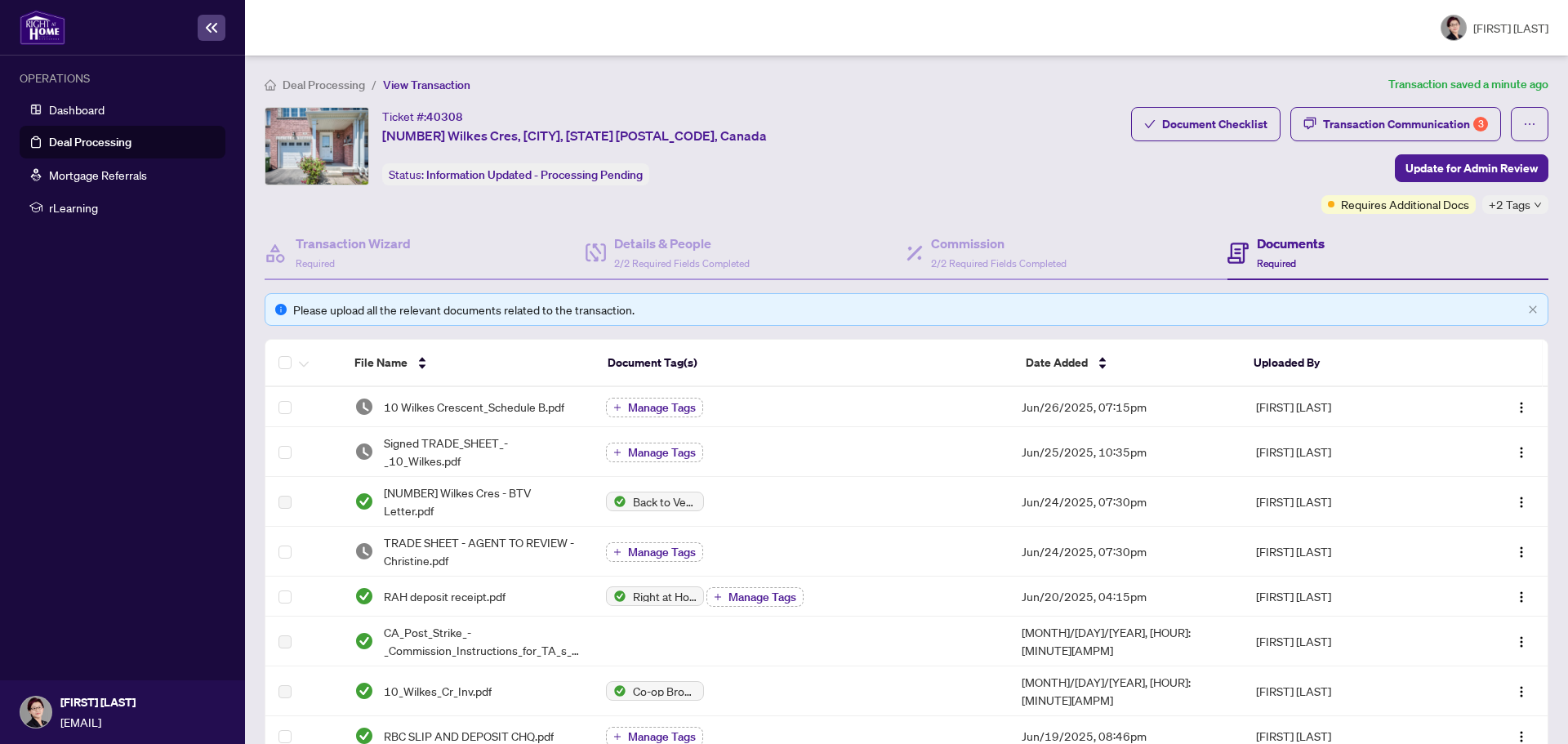 click on "Deal Processing" at bounding box center (323, 85) 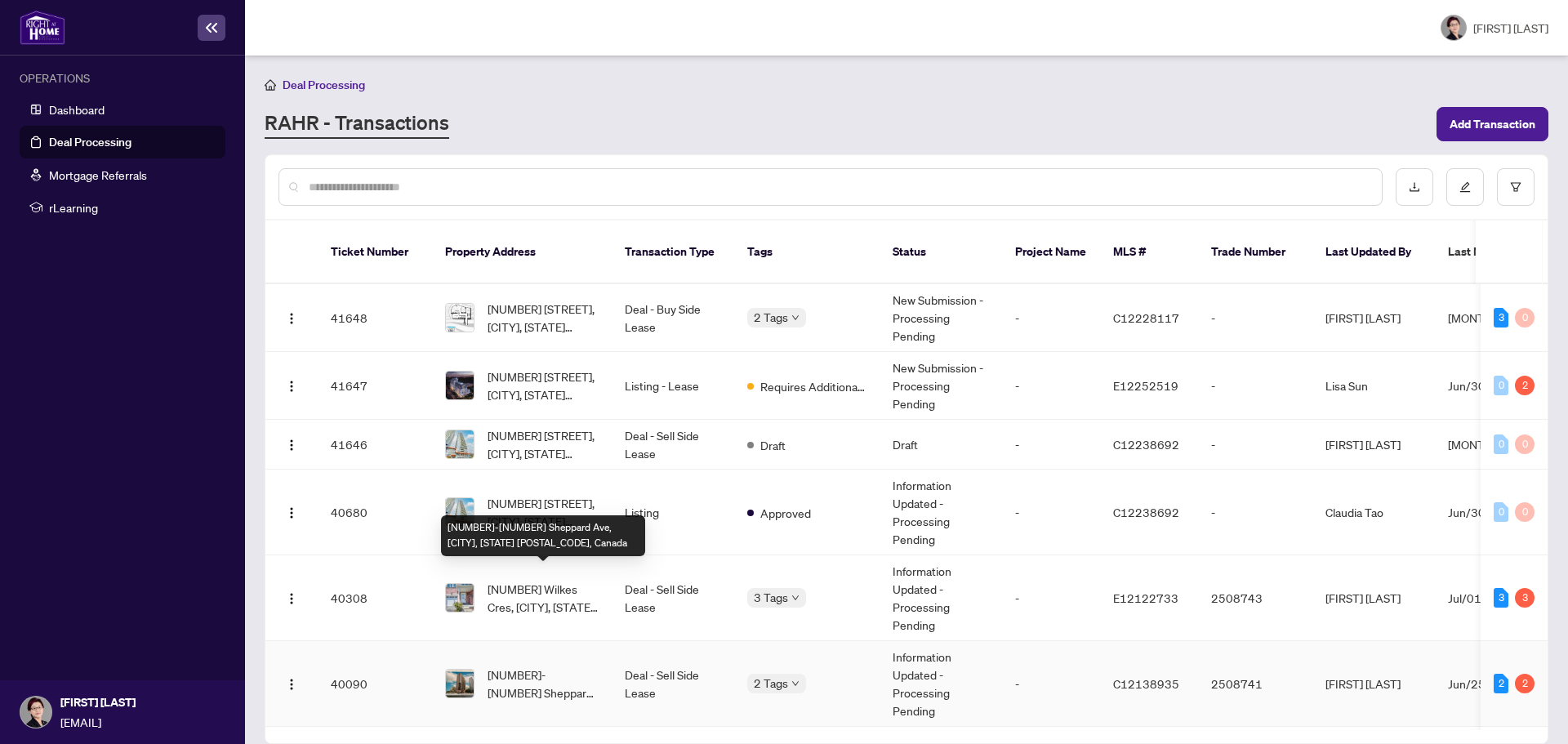 click on "[NUMBER]-[NUMBER] Sheppard Ave, [CITY], [STATE] [POSTAL_CODE], Canada" at bounding box center [543, 684] 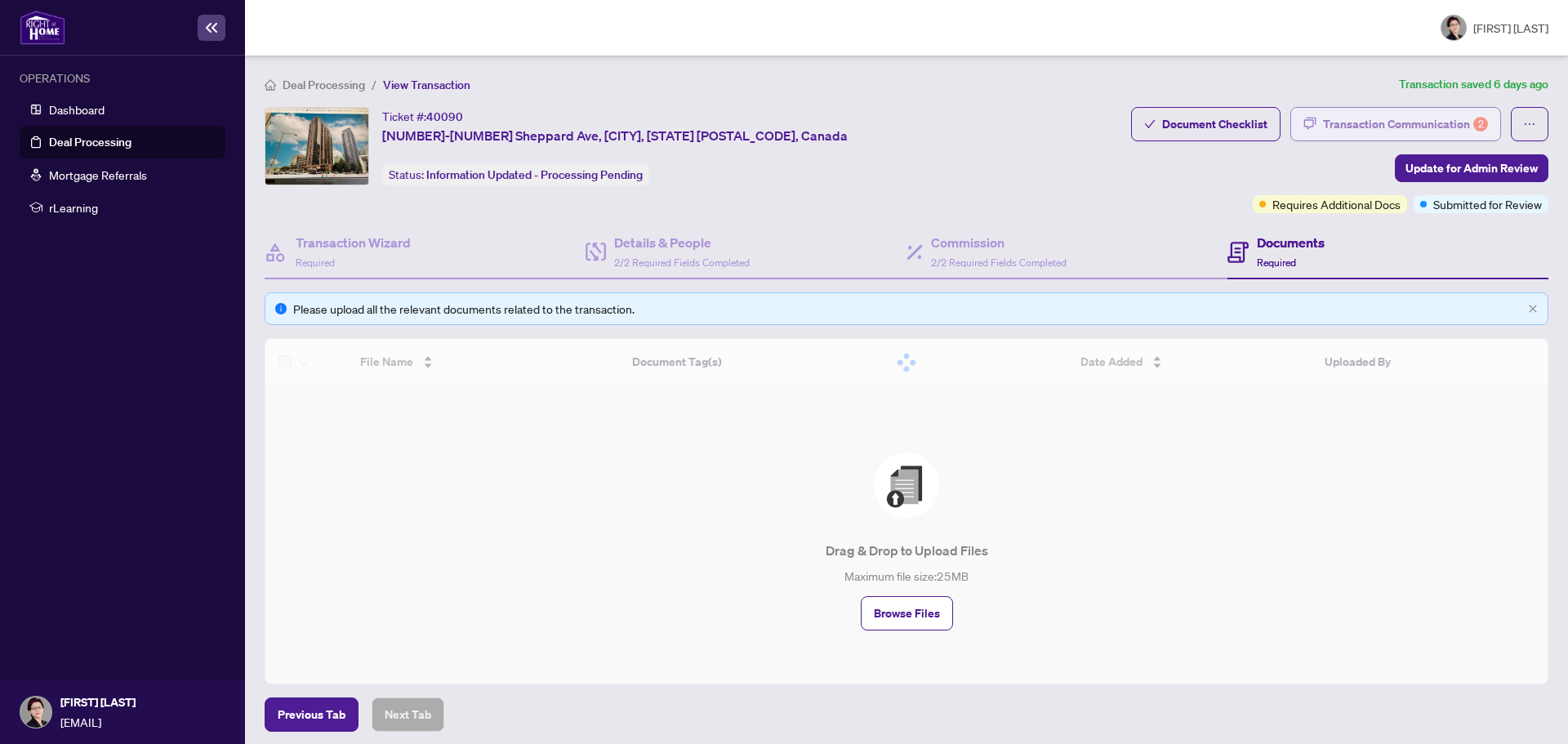 click on "Transaction Communication 2" at bounding box center [1405, 124] 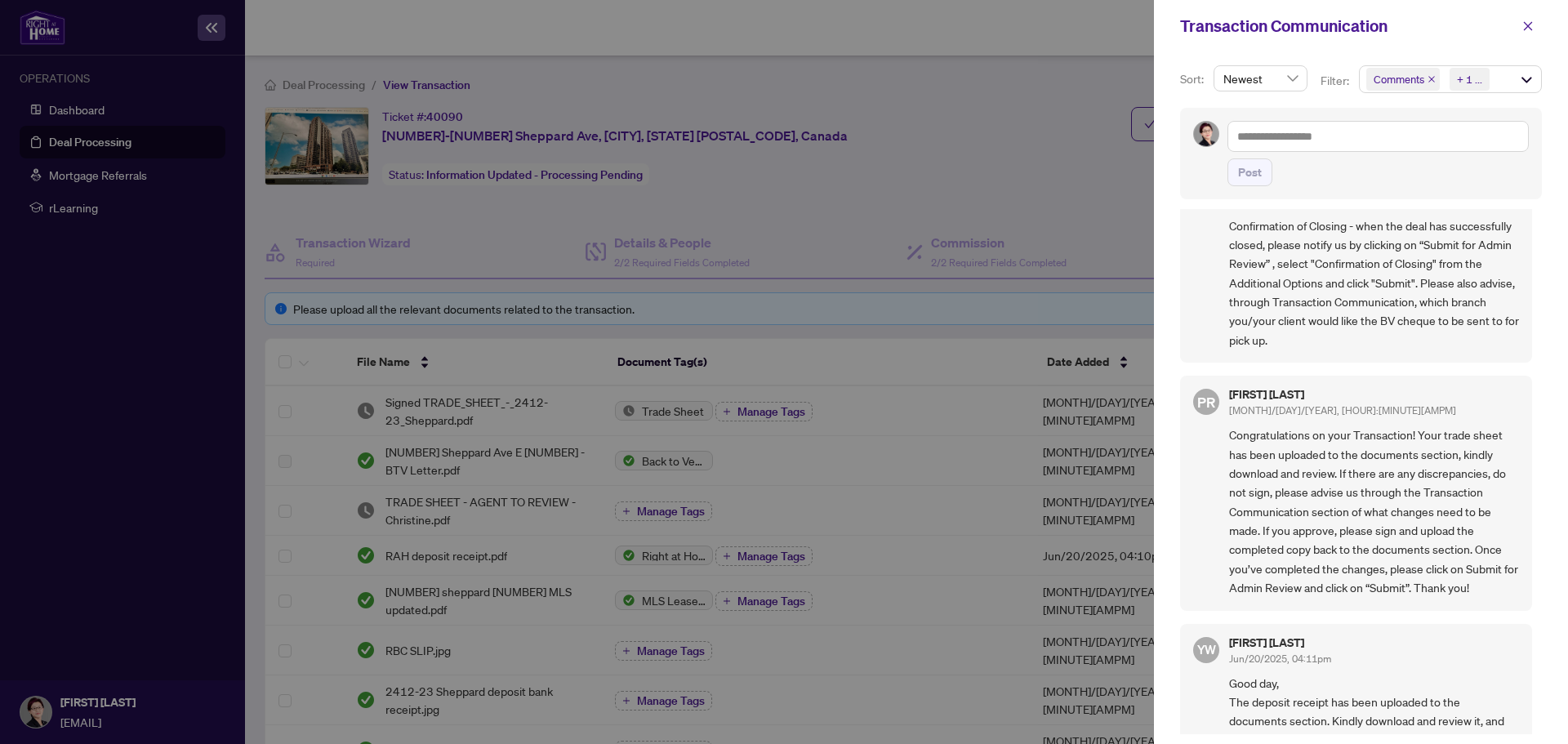scroll, scrollTop: 219, scrollLeft: 0, axis: vertical 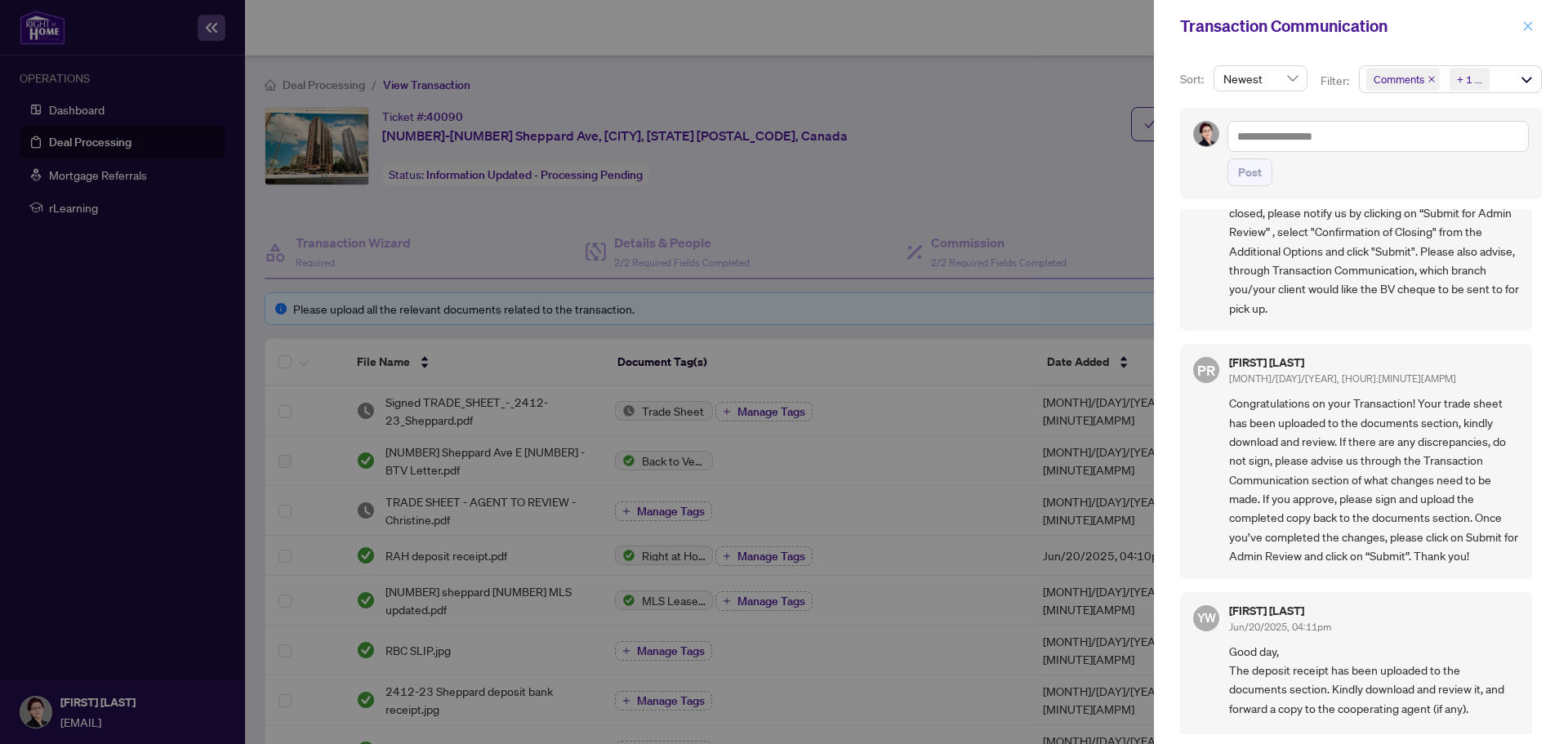 click at bounding box center (1528, 26) 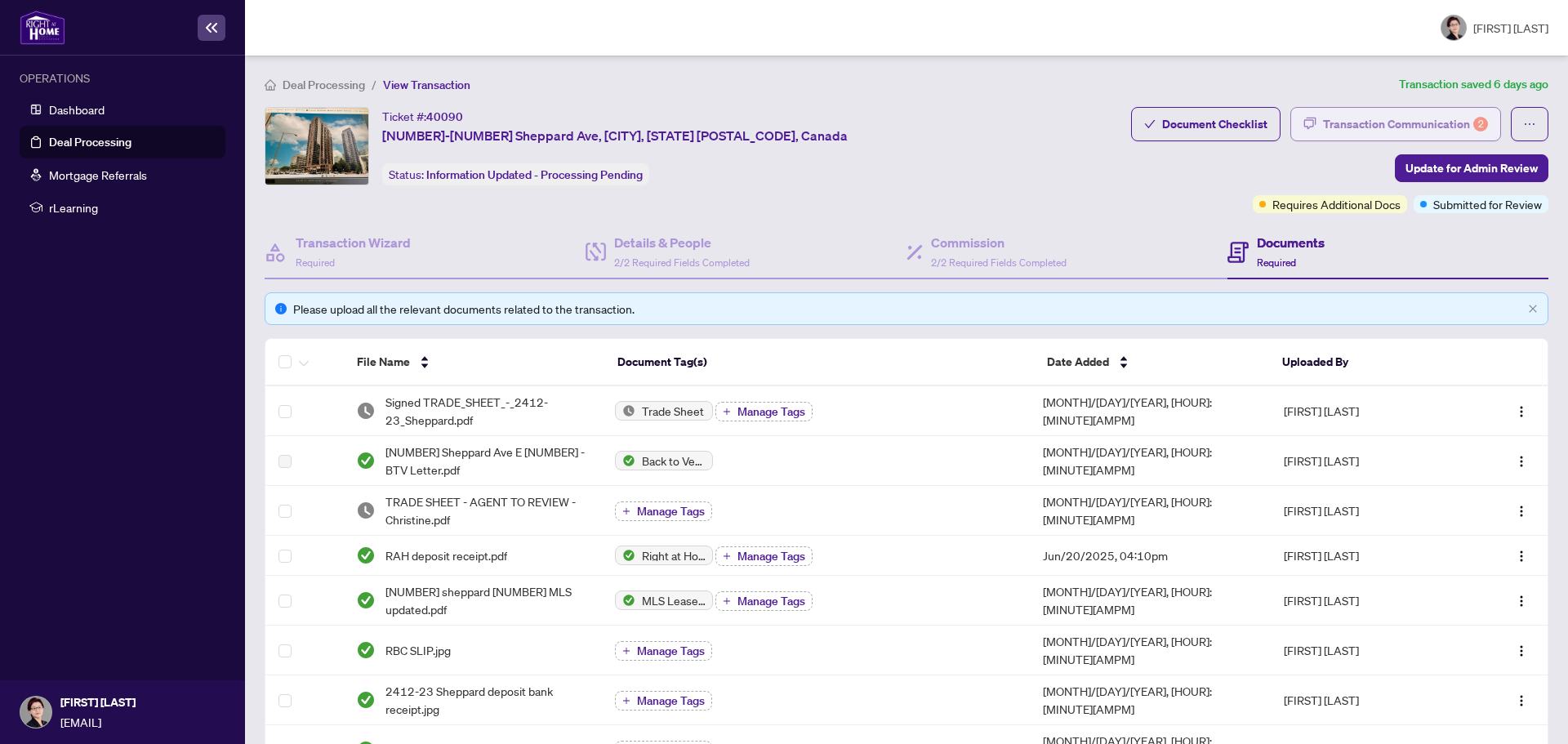 click on "Transaction Communication 2" at bounding box center (1405, 124) 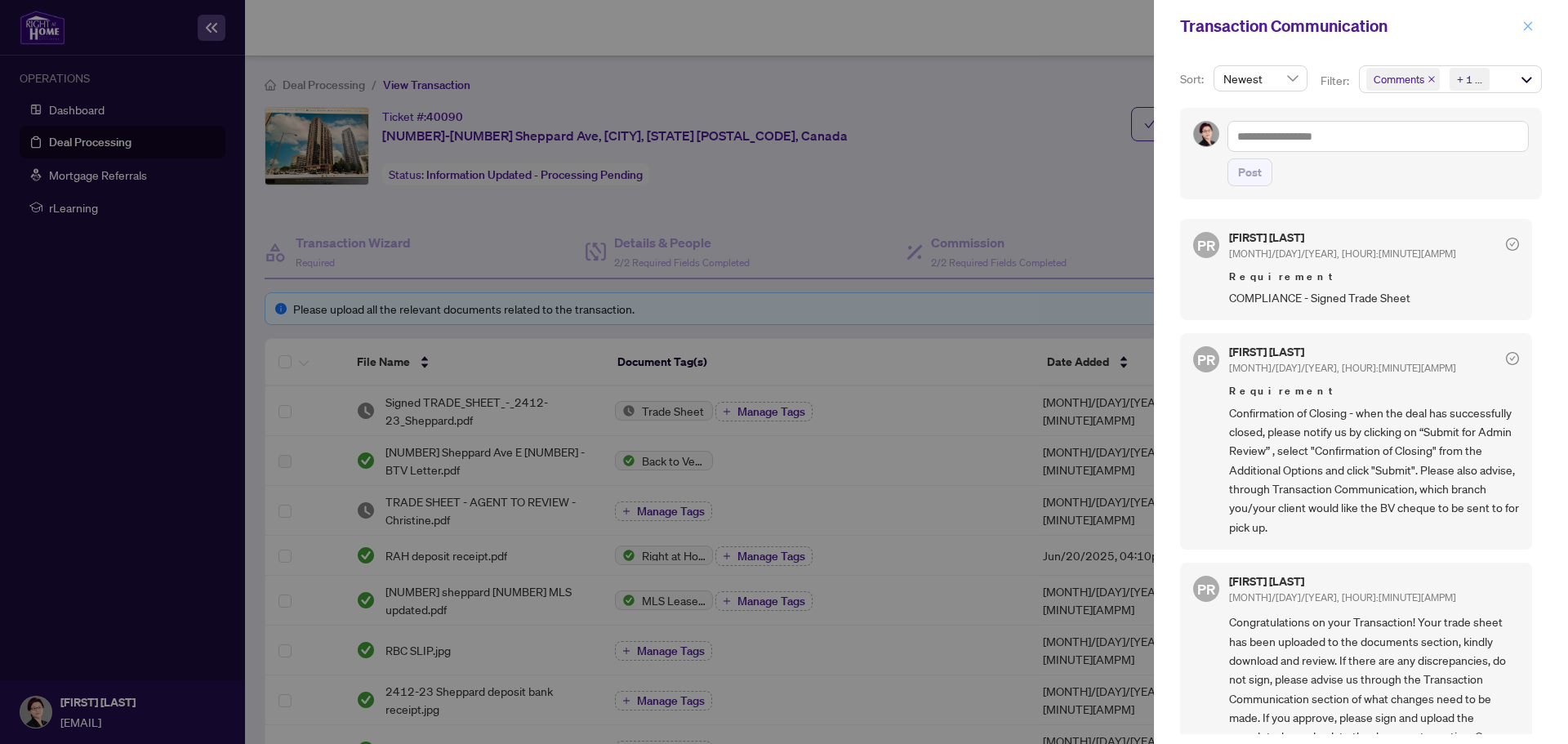 click at bounding box center [1528, 26] 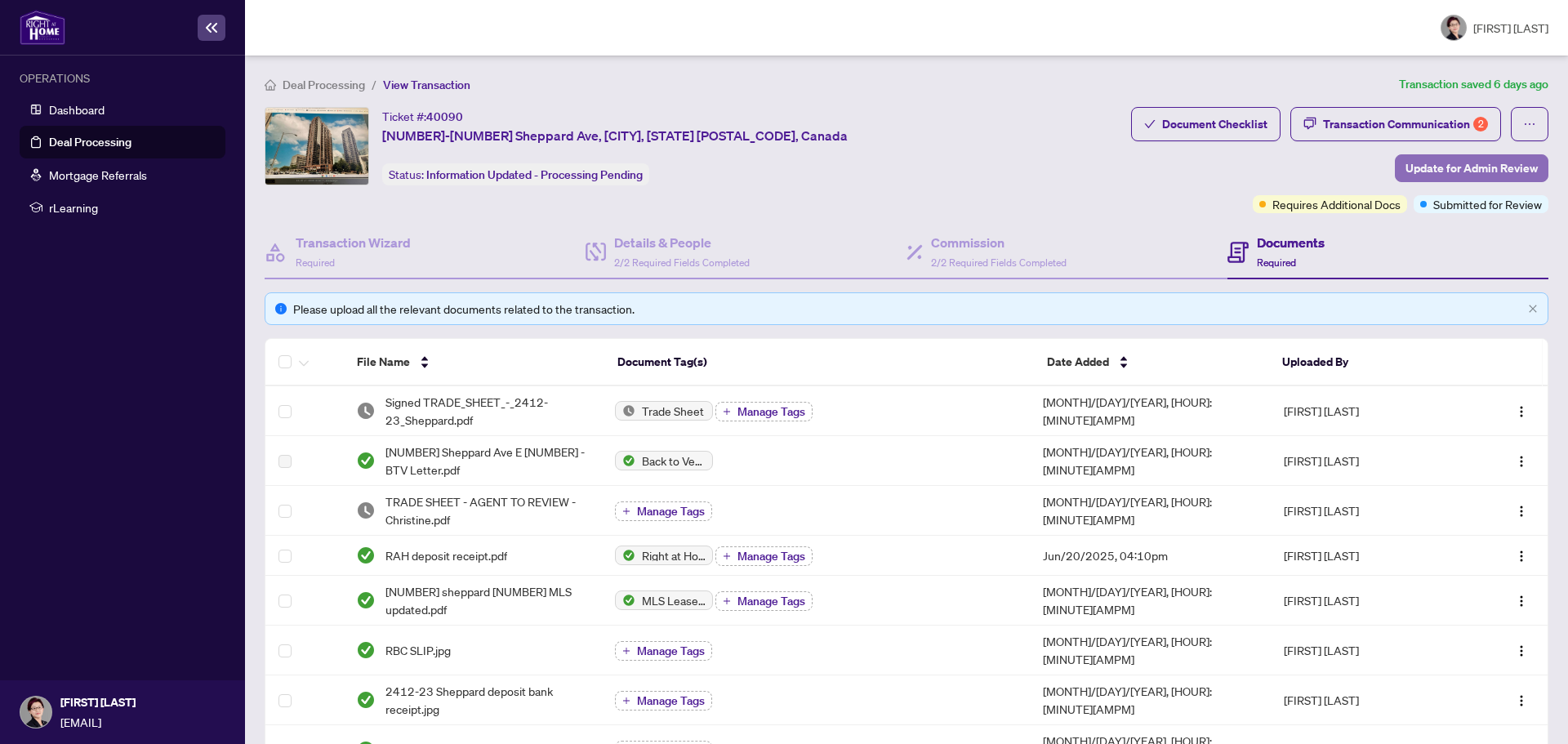 click on "Update for Admin Review" at bounding box center [1472, 168] 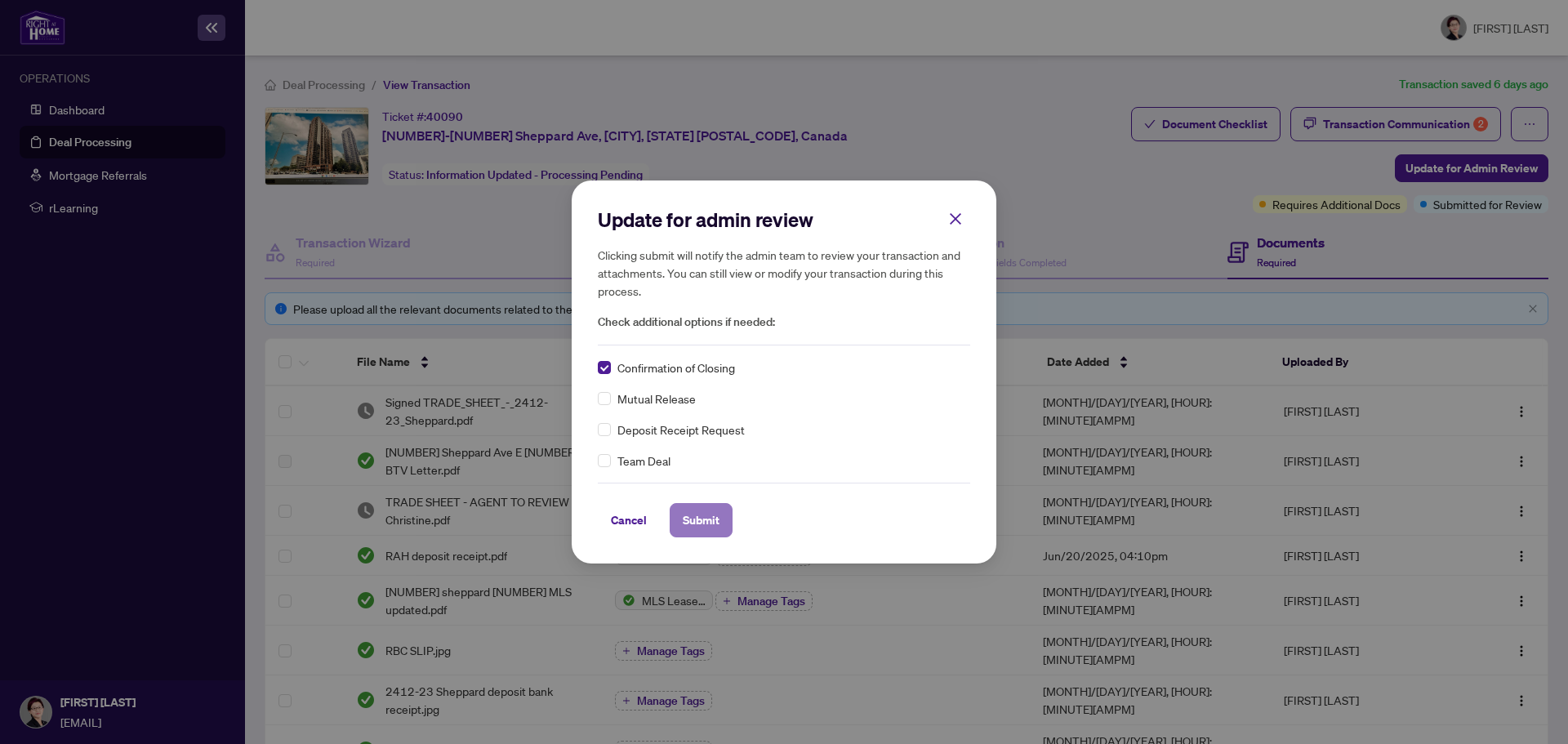 click on "Submit" at bounding box center (701, 520) 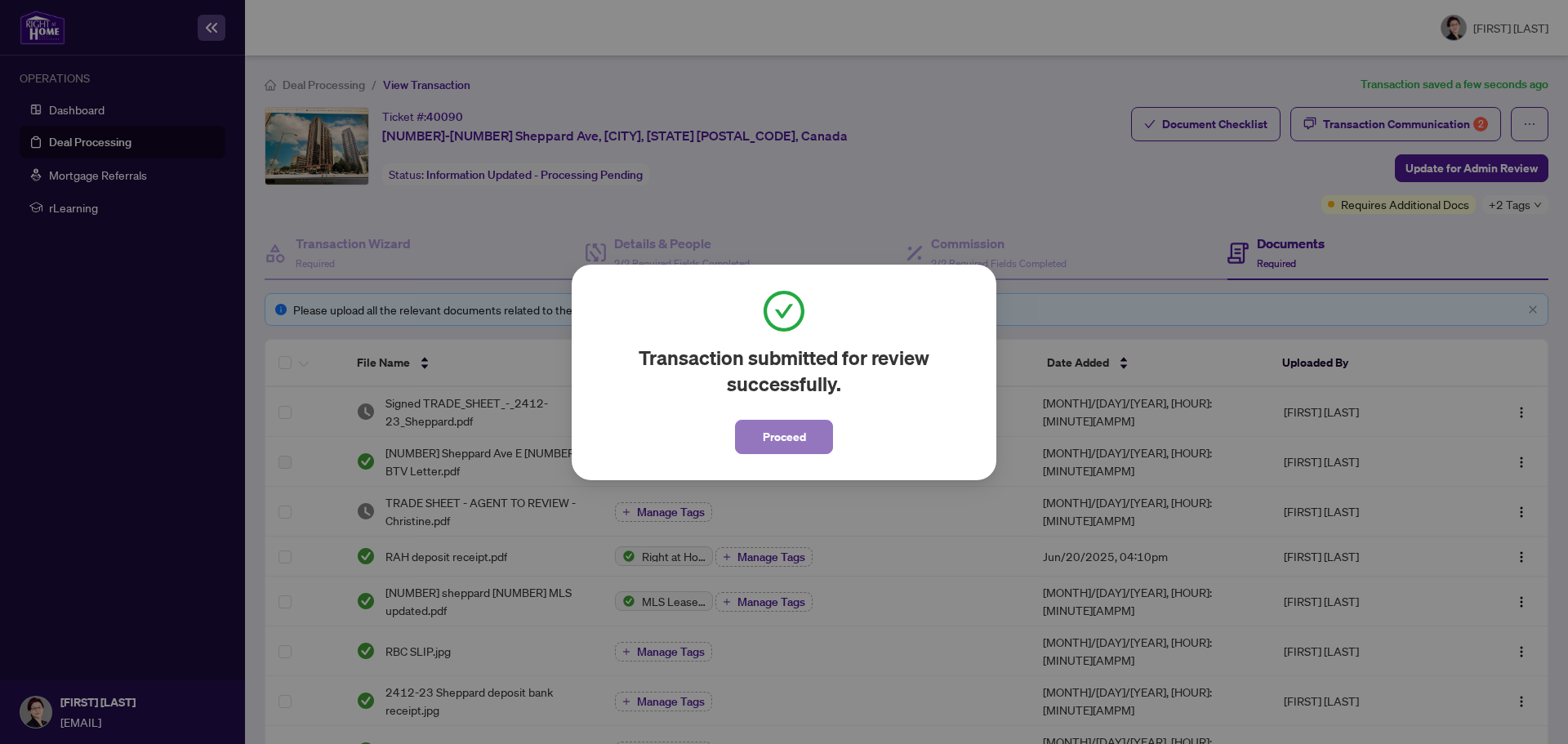 click on "Proceed" at bounding box center (784, 437) 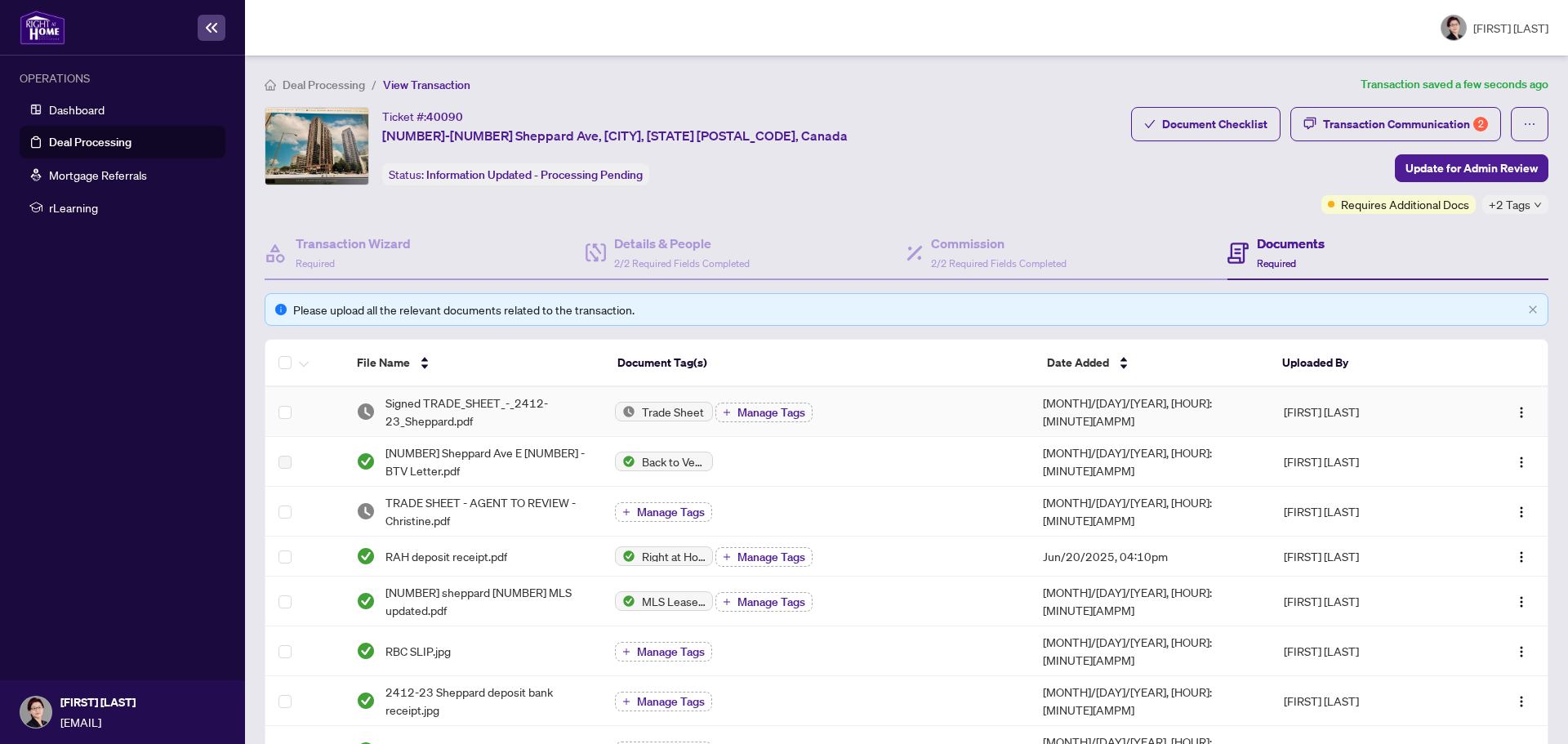 click on "Trade Sheet Manage Tags" at bounding box center (815, 412) 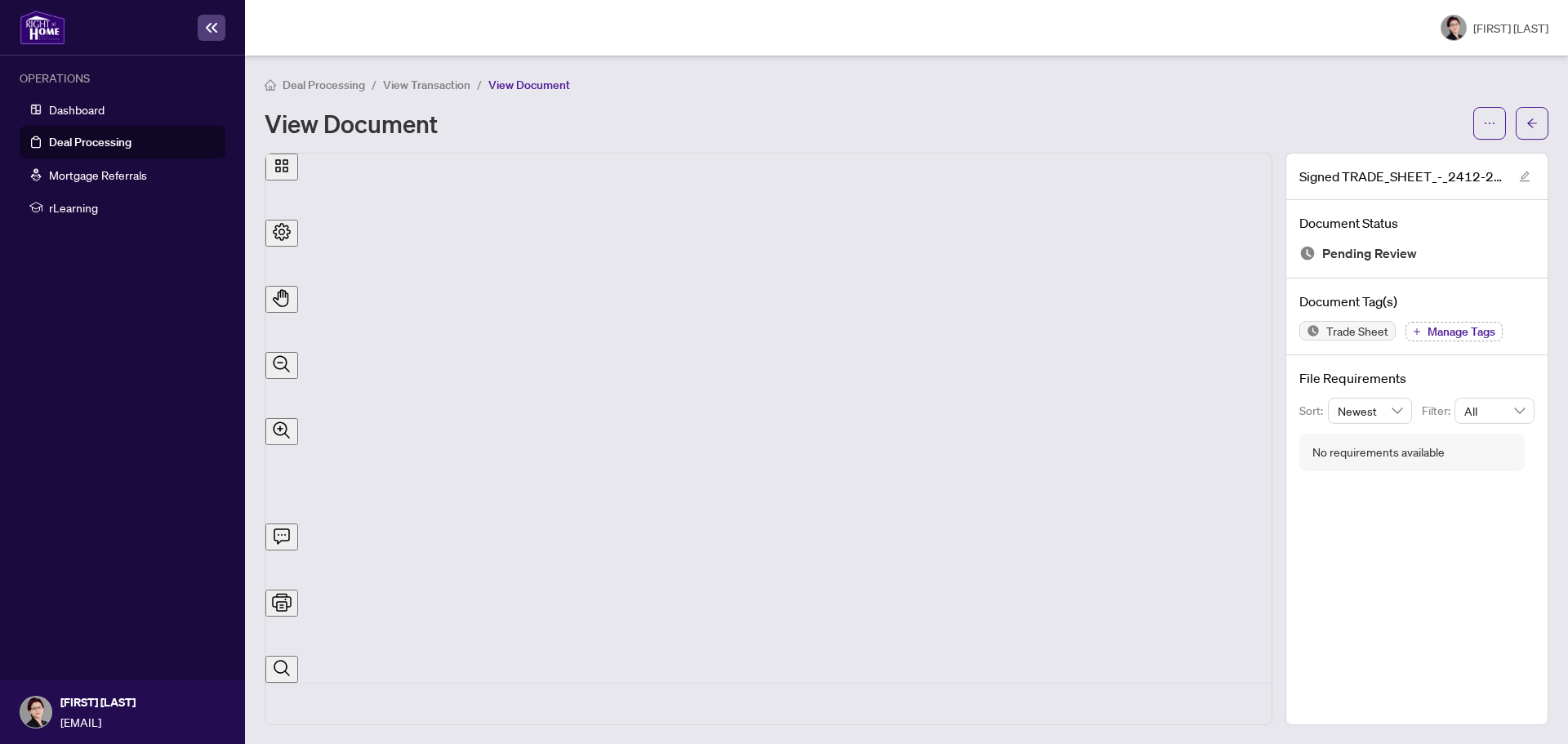 scroll, scrollTop: 0, scrollLeft: 0, axis: both 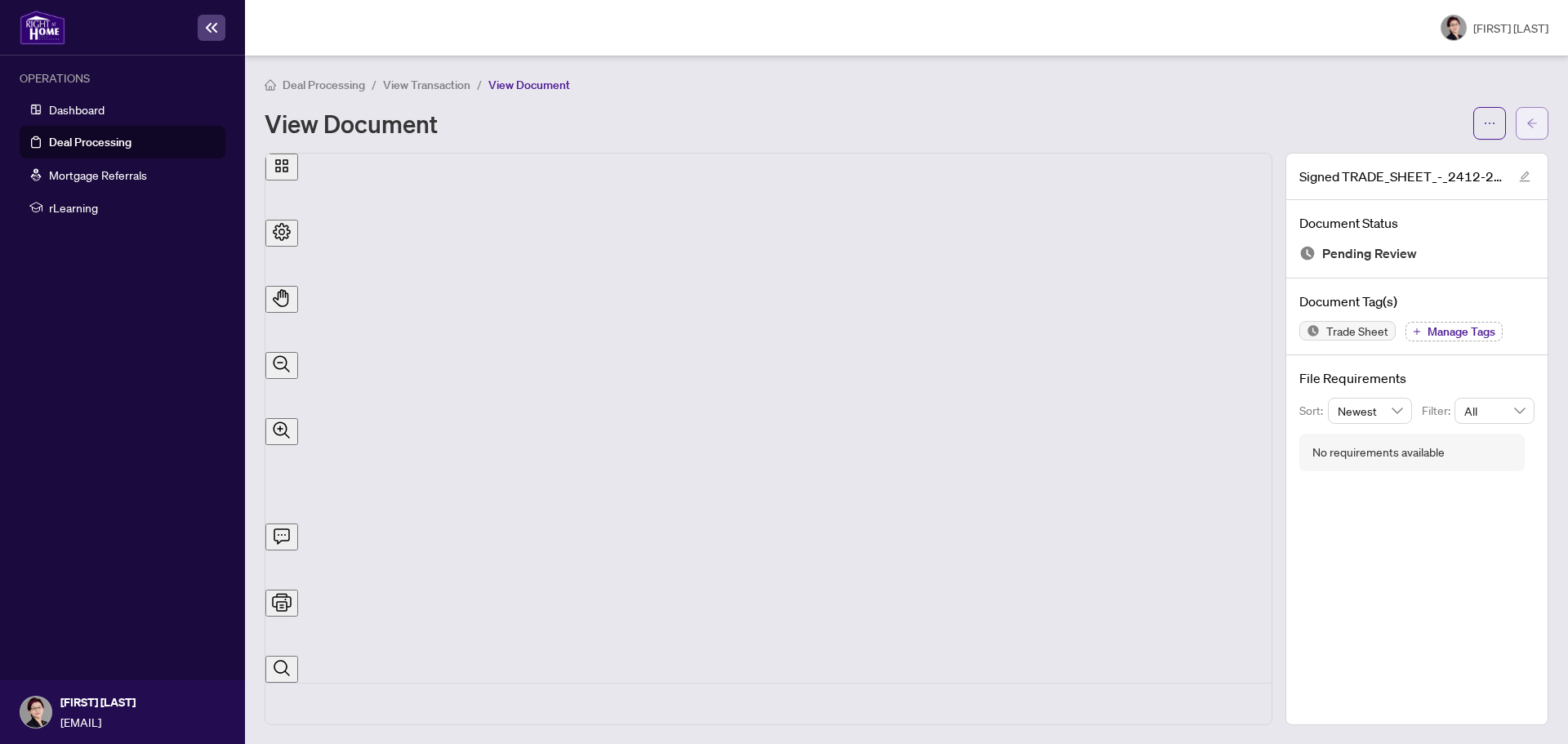 click at bounding box center (1532, 123) 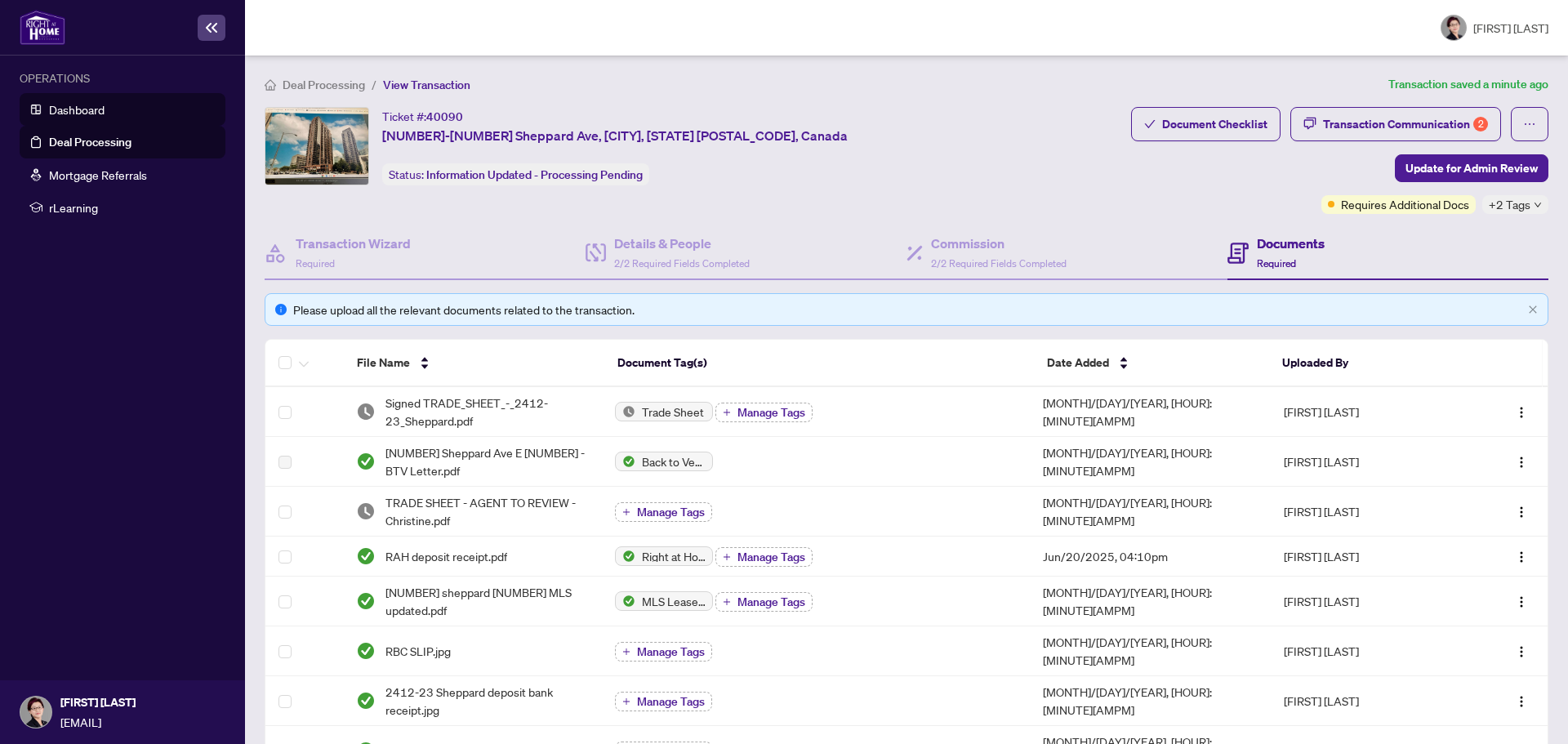 click on "Dashboard" at bounding box center (77, 109) 